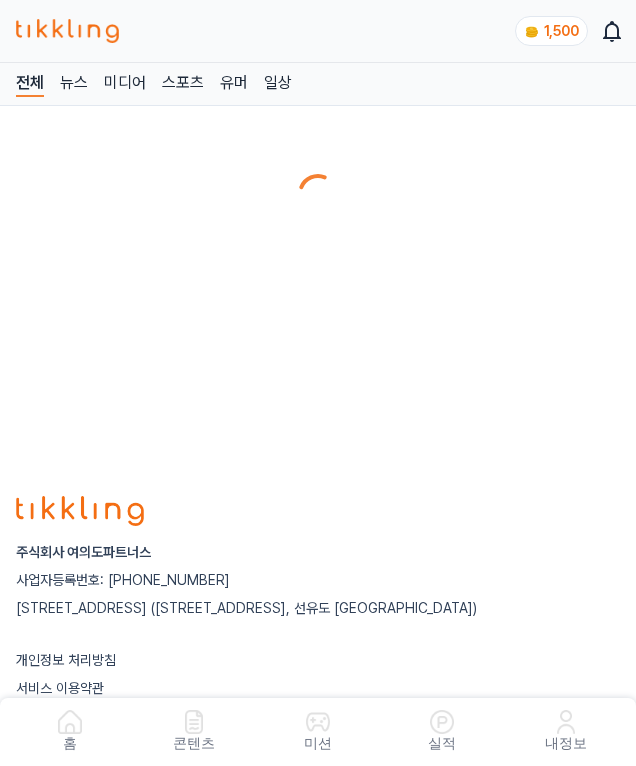 scroll, scrollTop: 0, scrollLeft: 0, axis: both 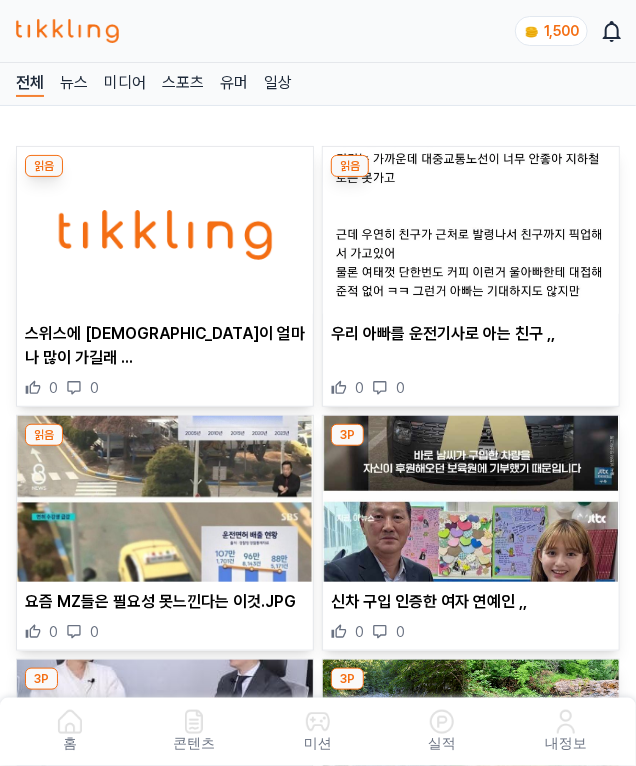 click on "우리 아빠를 운전기사로 아는 친구		,," at bounding box center (471, 334) 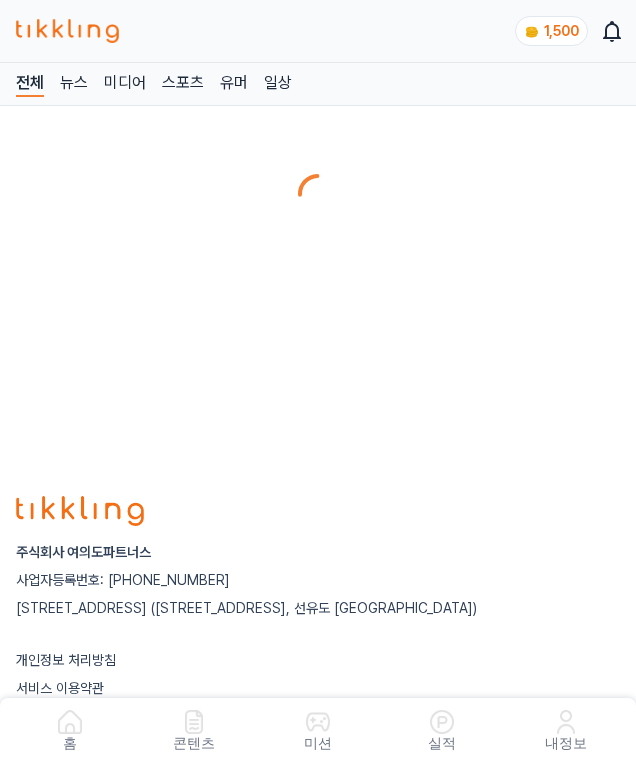 scroll, scrollTop: 0, scrollLeft: 0, axis: both 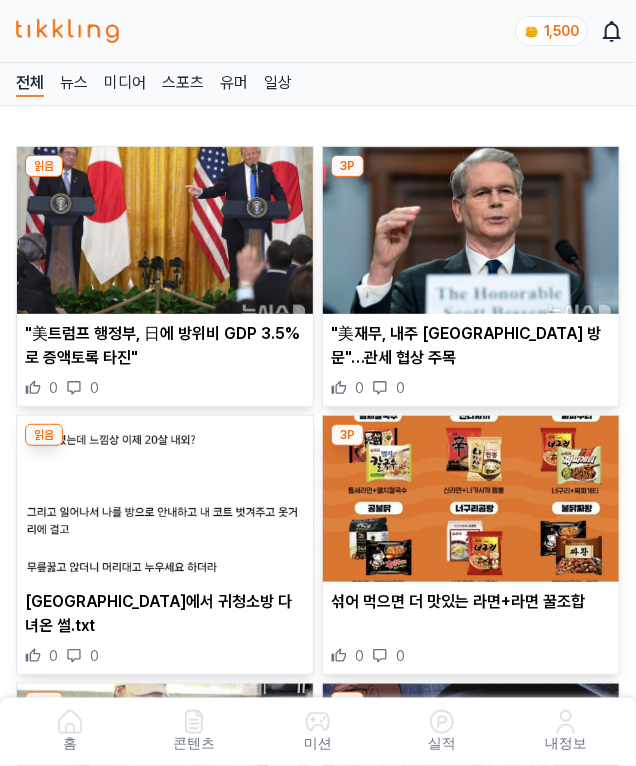 click on ""美재무, 내주 [GEOGRAPHIC_DATA] 방문"…관세 협상 주목" at bounding box center [471, 346] 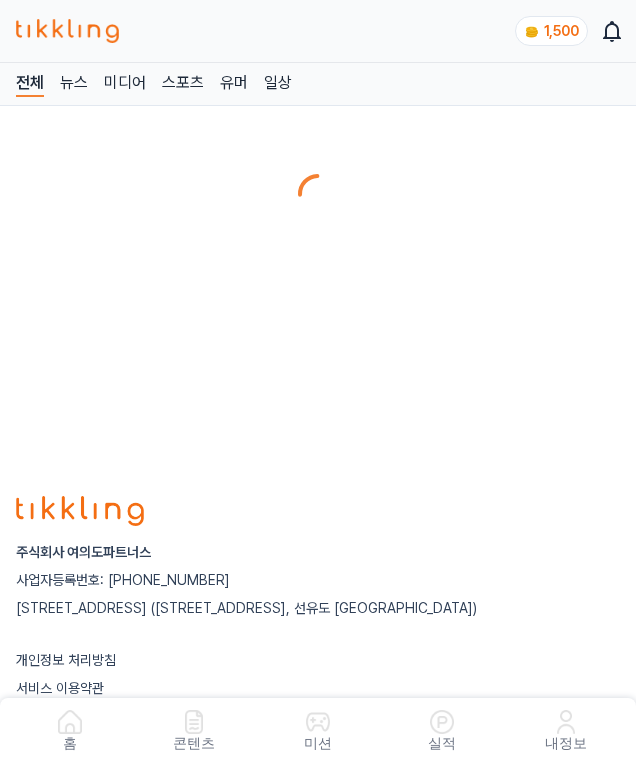 scroll, scrollTop: 0, scrollLeft: 0, axis: both 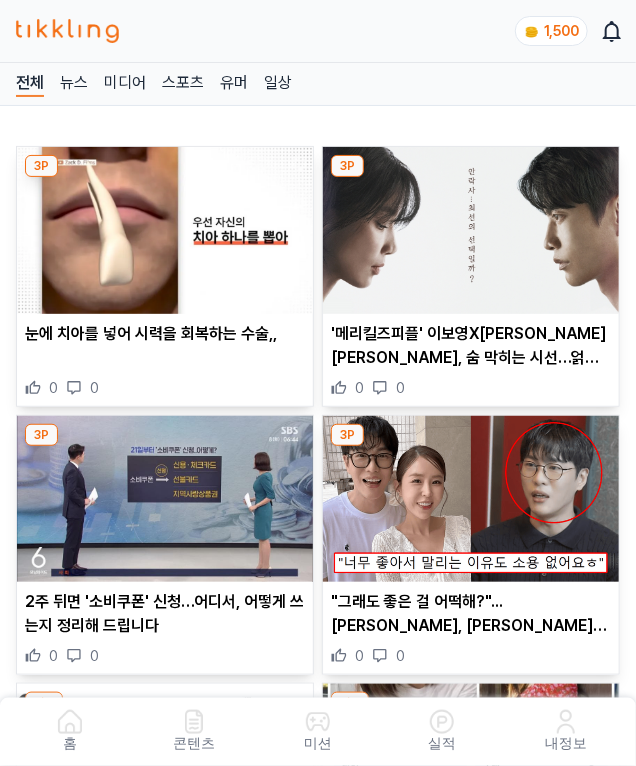 click on "'메리킬즈피플' 이보영X이민기X강기영, 숨 막히는 시선…얽히고설킨 관계 예고" at bounding box center [471, 346] 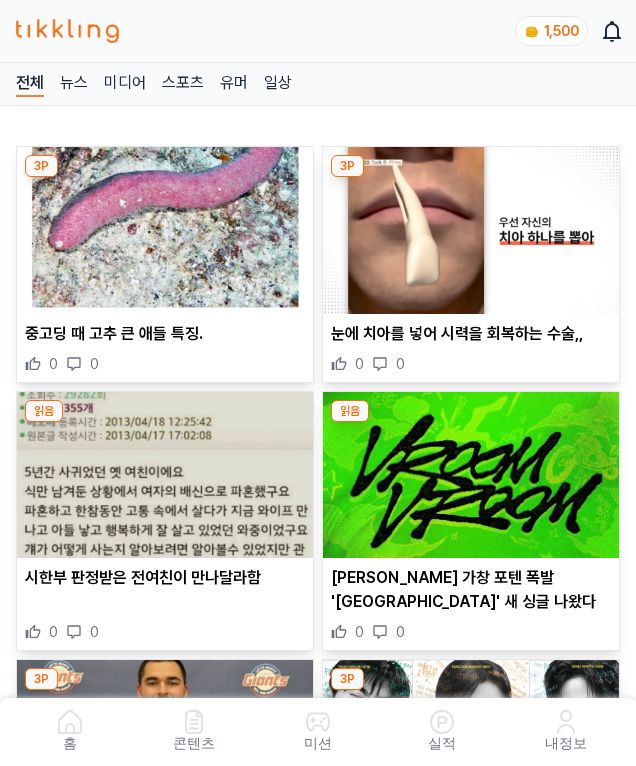 scroll, scrollTop: 0, scrollLeft: 0, axis: both 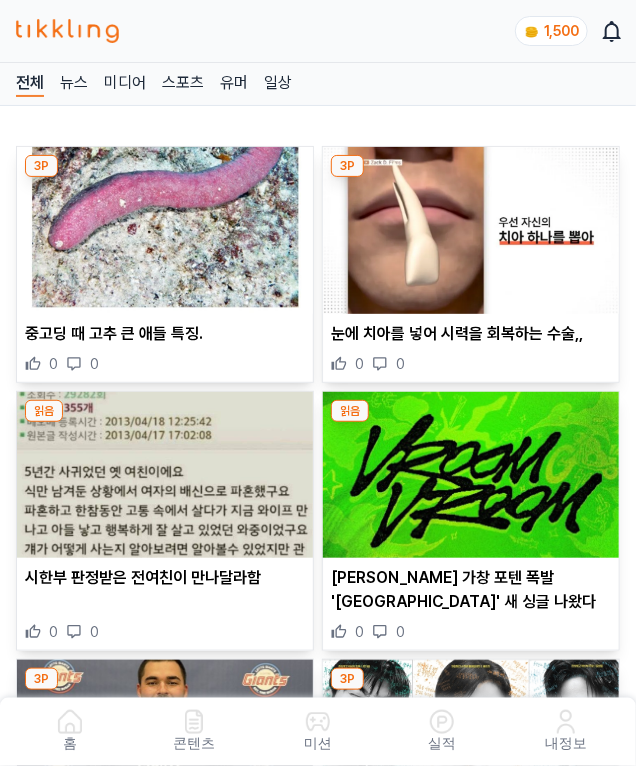 click on "눈에 치아를 넣어 시력을 회복하는 수술,," at bounding box center [471, 334] 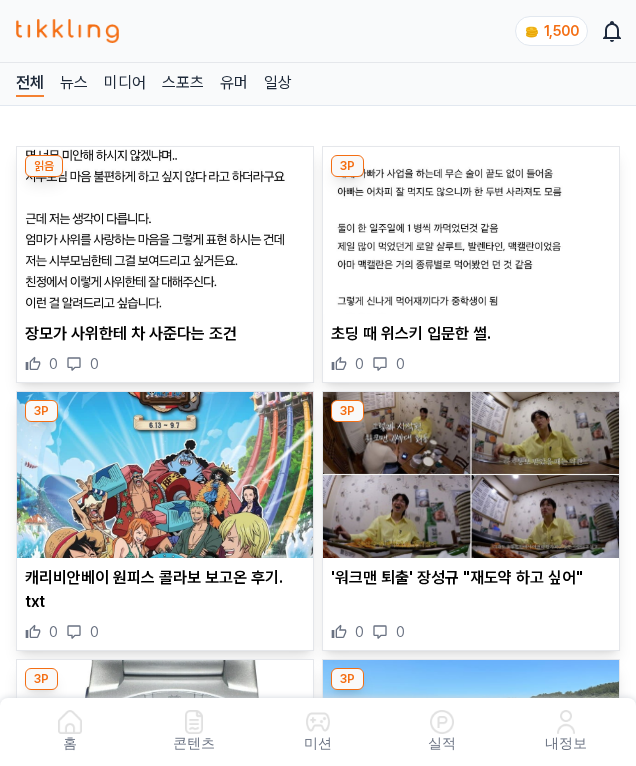 scroll, scrollTop: 0, scrollLeft: 0, axis: both 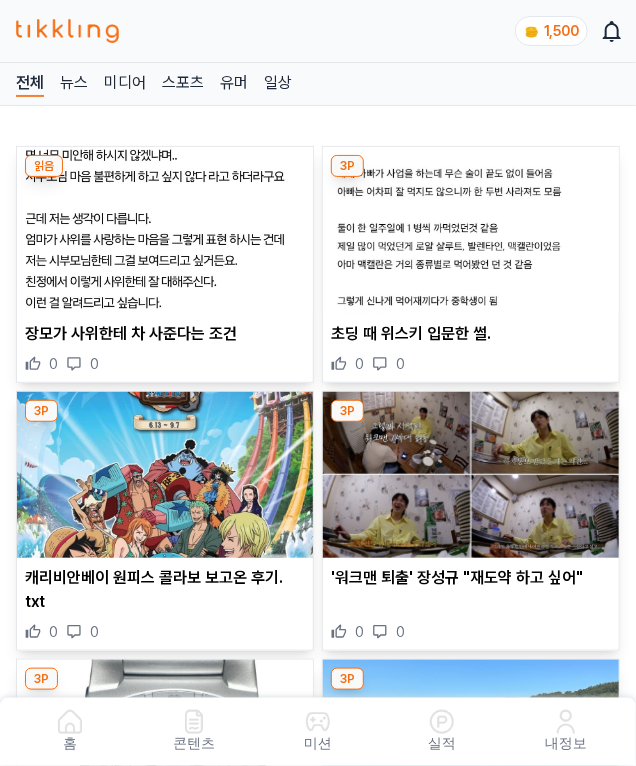 click on "초딩 때 위스키 입문한 썰." at bounding box center (471, 334) 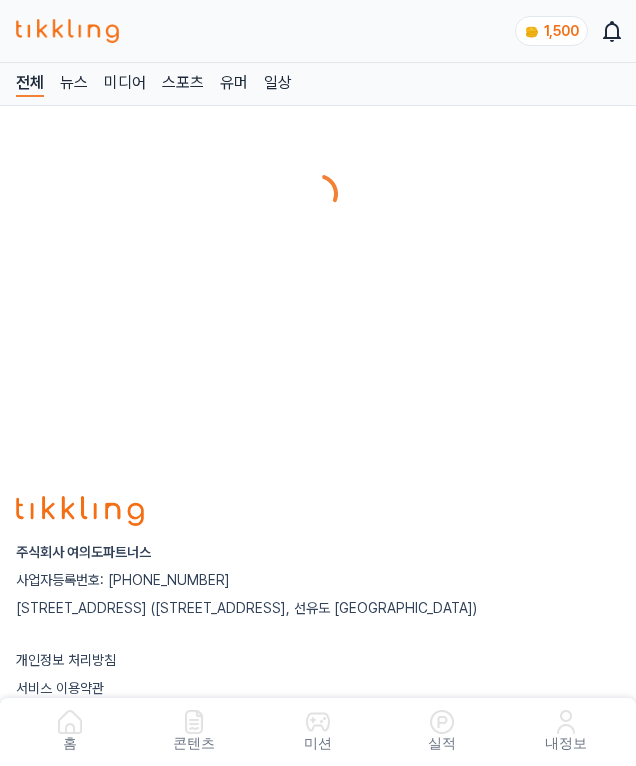 scroll, scrollTop: 0, scrollLeft: 0, axis: both 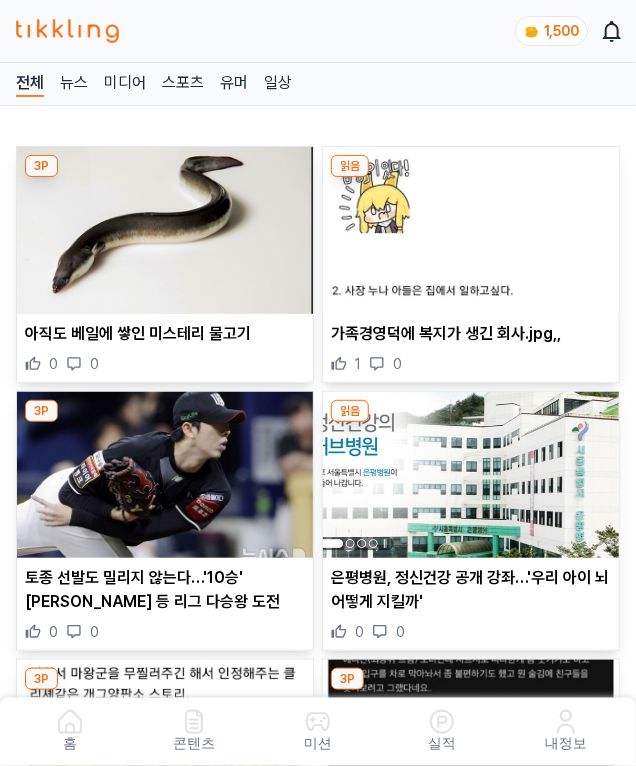 click on "가족경영덕에 복지가 생긴 회사.jpg,," at bounding box center [471, 334] 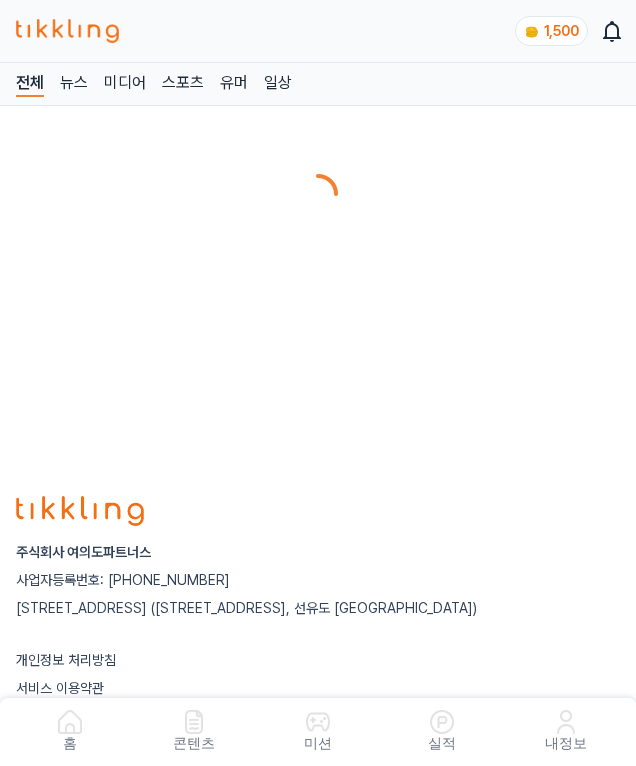 scroll, scrollTop: 0, scrollLeft: 0, axis: both 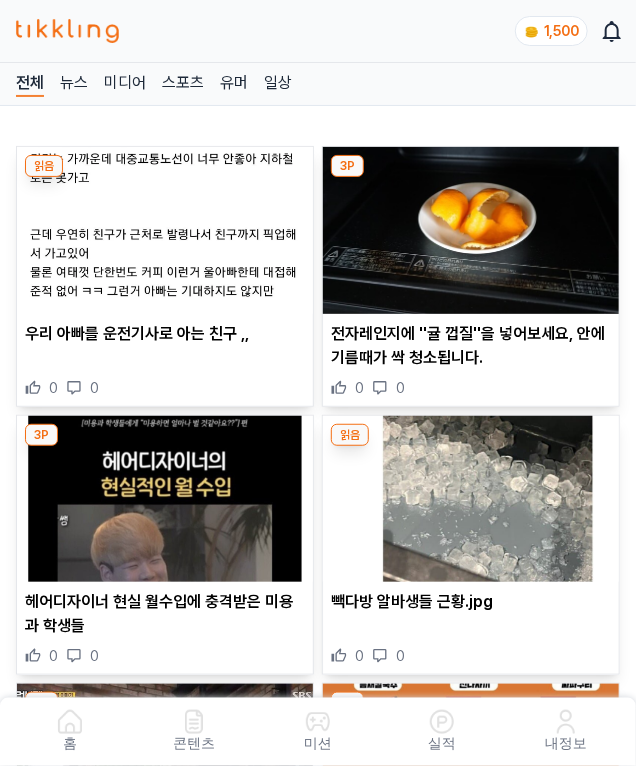 click on "전자레인지에 ''귤 껍질''을 넣어보세요, 안에 기름때가 싹 청소됩니다." at bounding box center (471, 346) 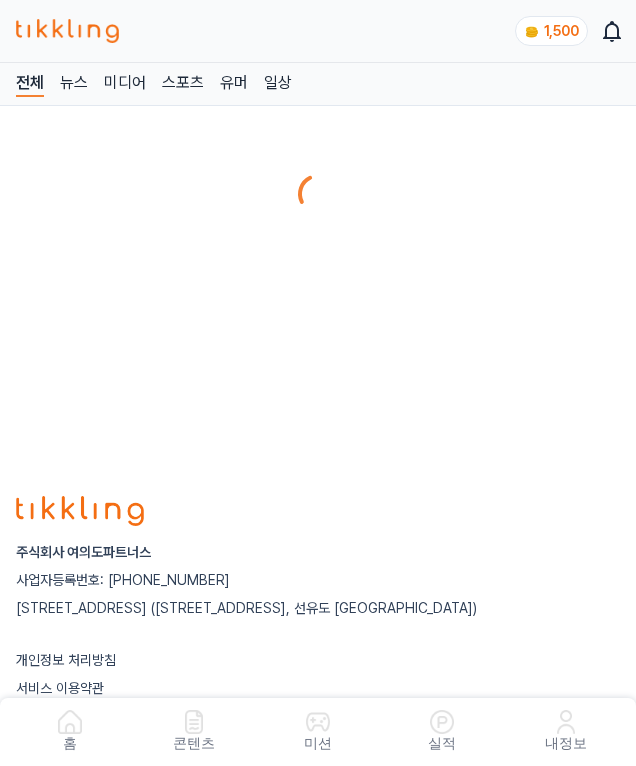 scroll, scrollTop: 0, scrollLeft: 0, axis: both 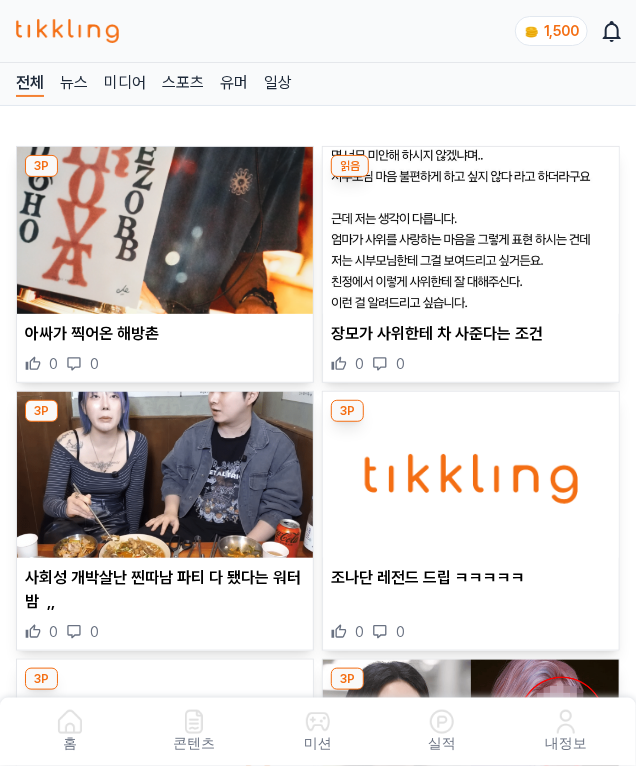click on "장모가 사위한테 차 사준다는 조건" at bounding box center (471, 334) 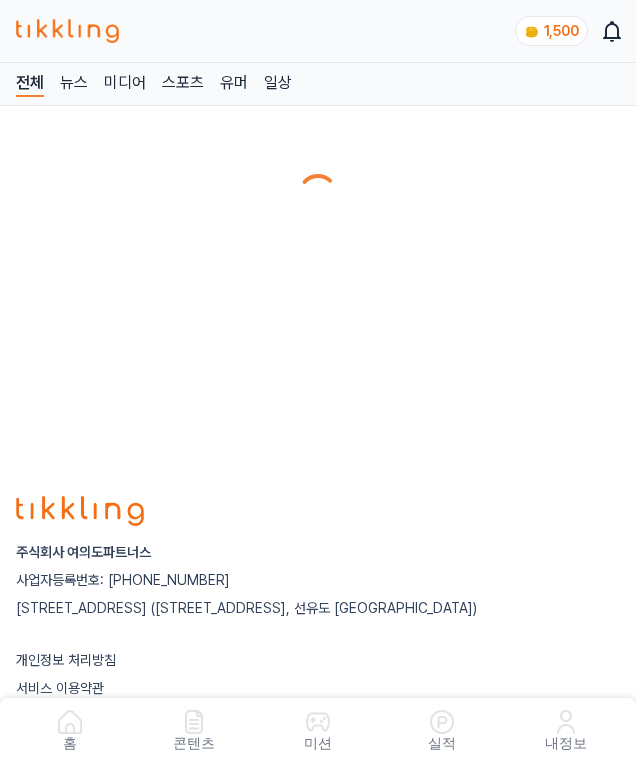 scroll, scrollTop: 0, scrollLeft: 0, axis: both 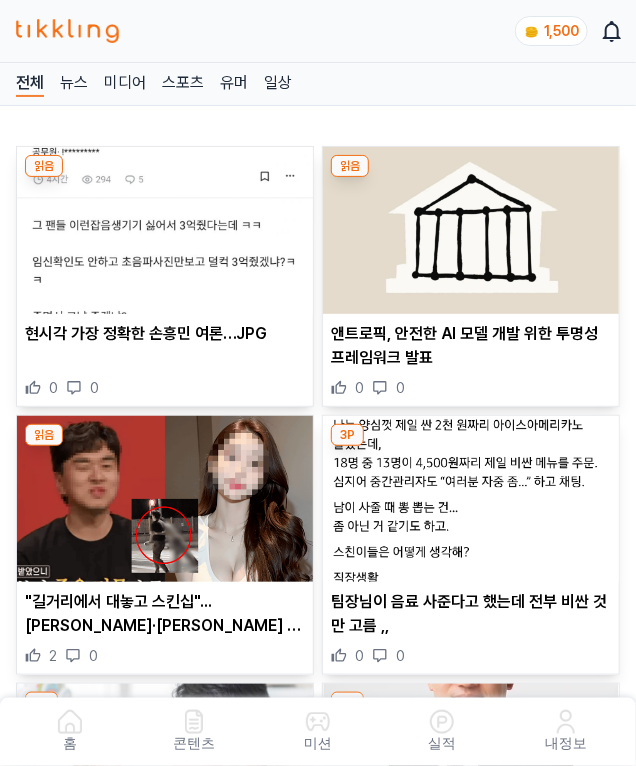 click on "앤트로픽, 안전한 AI 모델 개발 위한 투명성 프레임워크 발표" at bounding box center [471, 346] 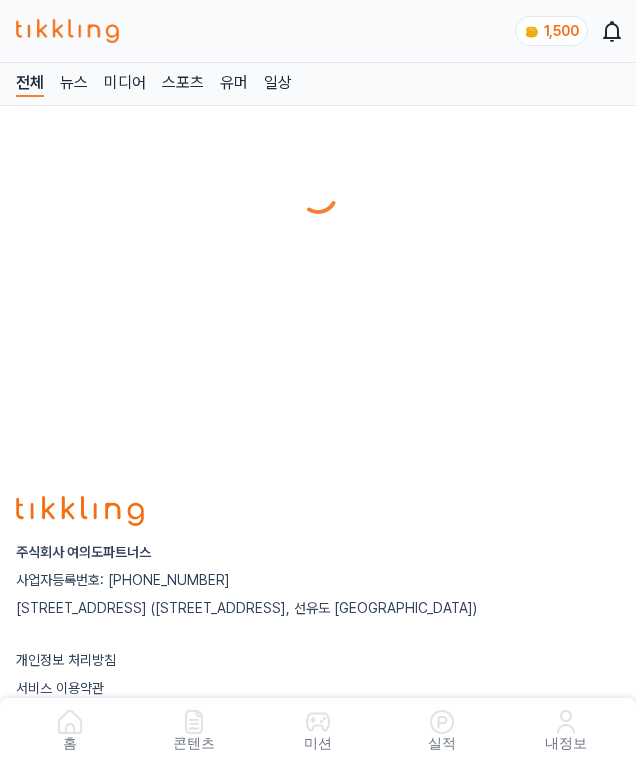 scroll, scrollTop: 0, scrollLeft: 0, axis: both 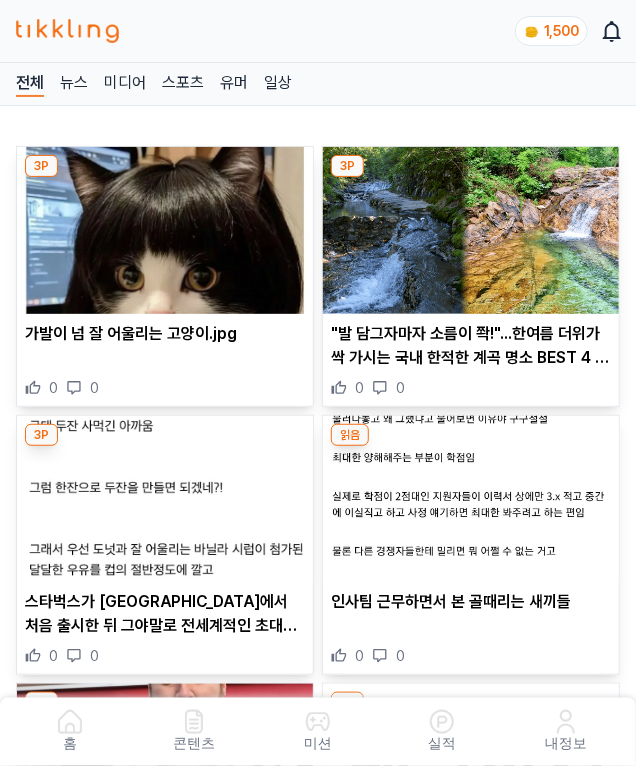 click on ""발 담그자마자 소름이 쫙!"...한여름 더위가 싹 가시는 국내 한적한 계곡 명소 BEST 4 추천" at bounding box center [471, 346] 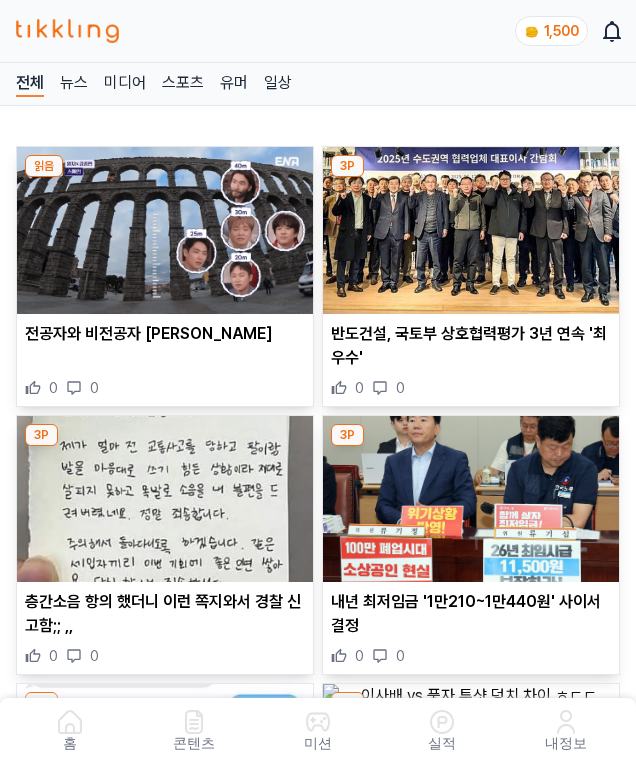 scroll, scrollTop: 0, scrollLeft: 0, axis: both 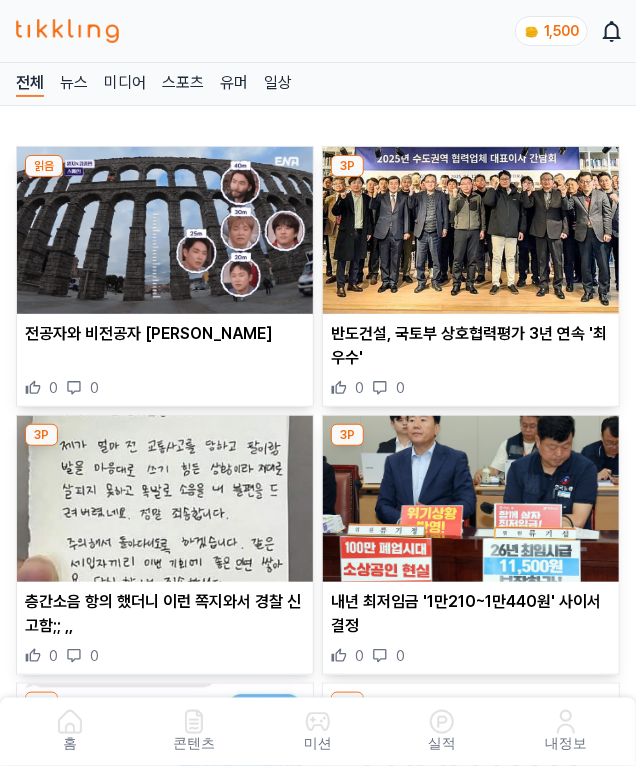click on "반도건설, 국토부 상호협력평가 3년 연속 '최우수'" at bounding box center [471, 346] 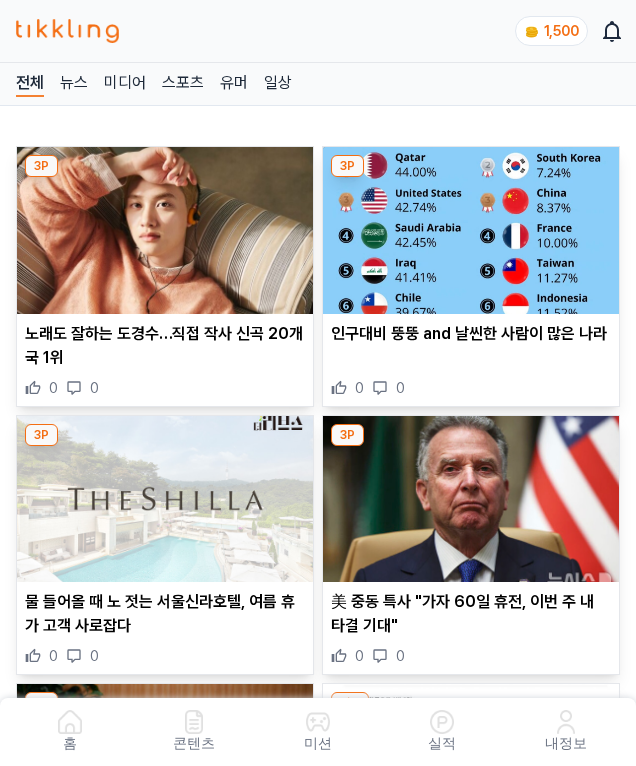 scroll, scrollTop: 0, scrollLeft: 0, axis: both 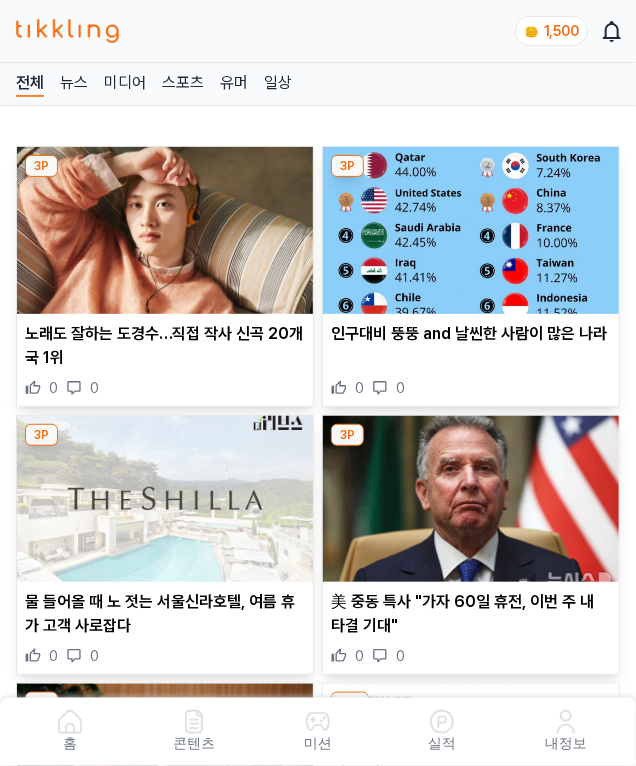 click on "인구대비 뚱뚱 and 날씬한 사람이 많은 나라" at bounding box center (471, 334) 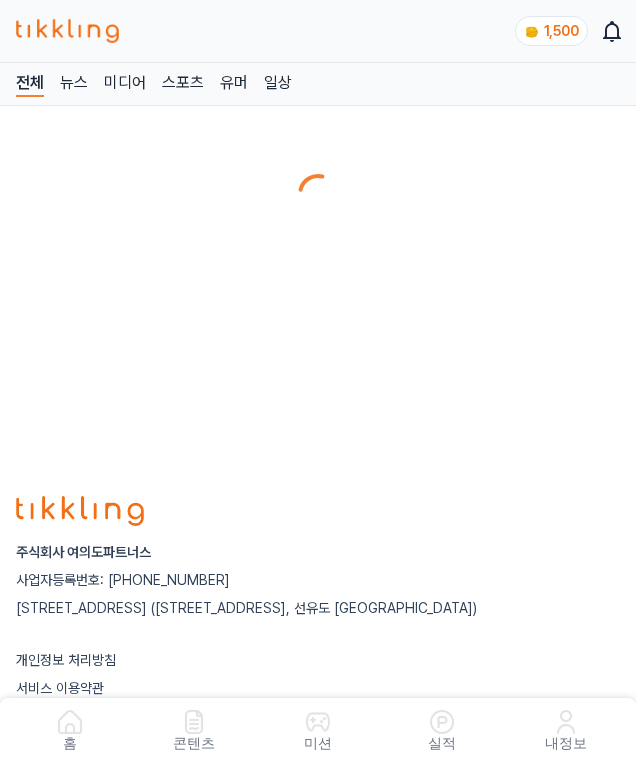scroll, scrollTop: 0, scrollLeft: 0, axis: both 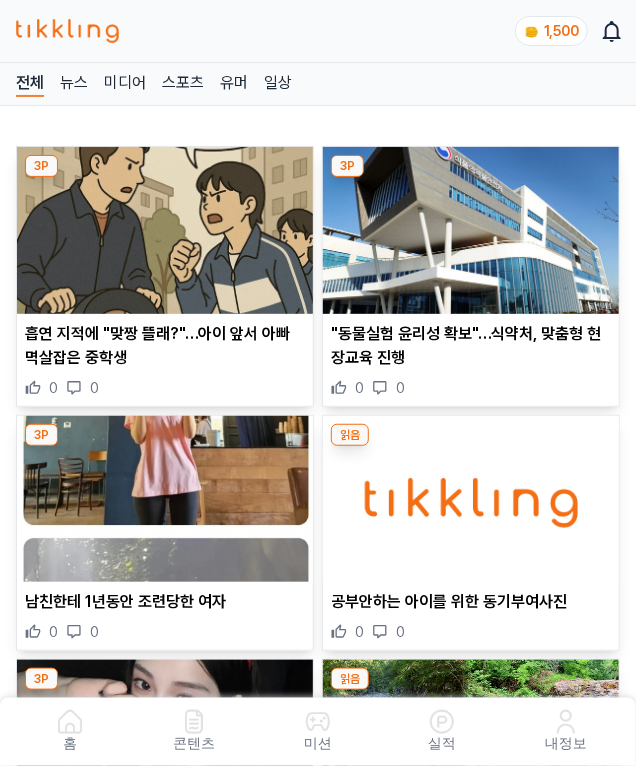 click on ""동물실험 윤리성 확보"…식약처, 맞춤형 현장교육 진행" at bounding box center [471, 346] 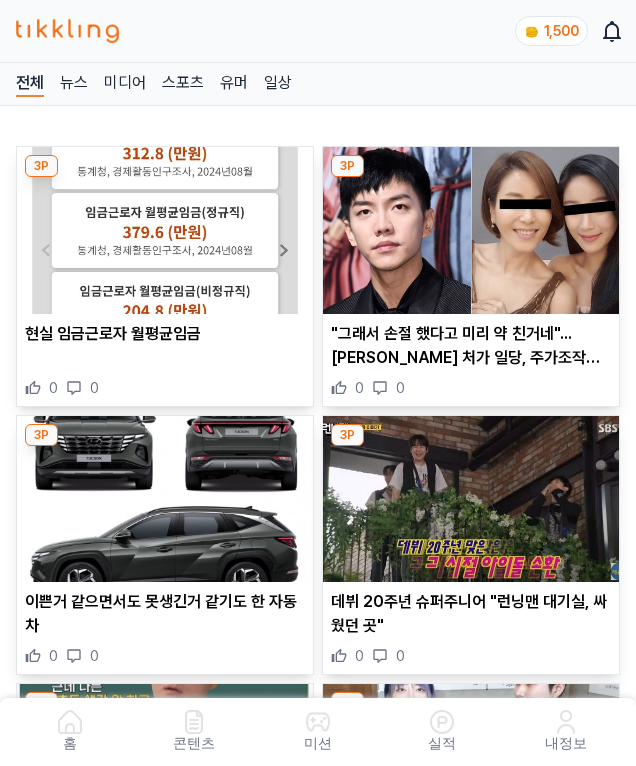 scroll, scrollTop: 0, scrollLeft: 0, axis: both 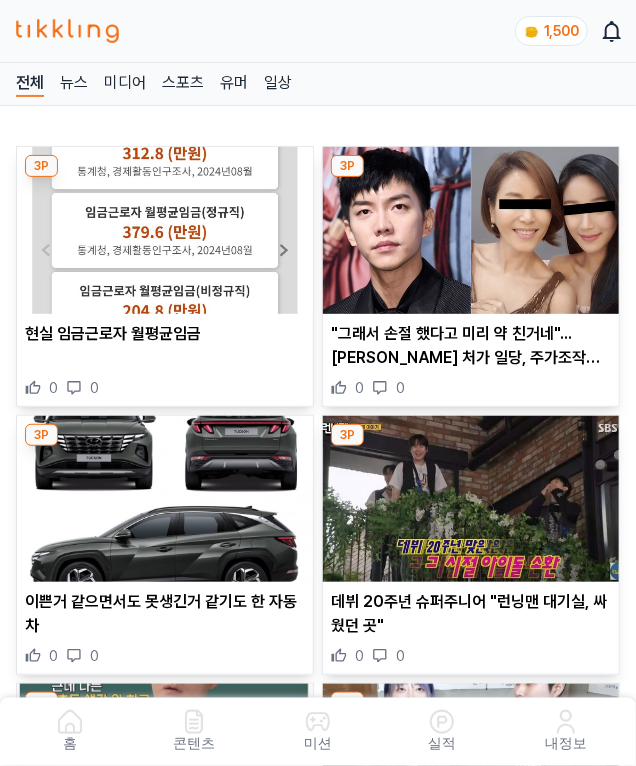 click on ""그래서 손절 했다고 미리 약 친거네"...[PERSON_NAME] 처가 일당, 주가조작으로 140억 꿀꺽 '민심은 늦었다'" at bounding box center (471, 346) 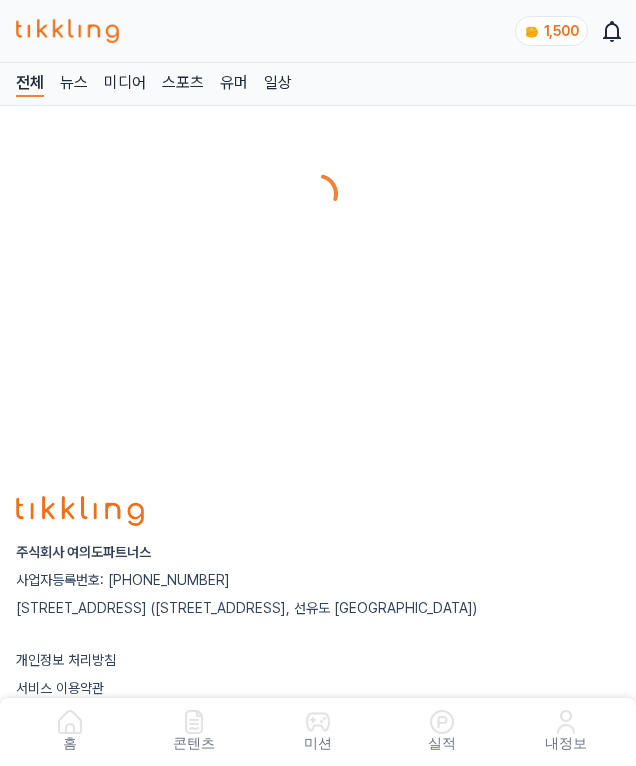 scroll, scrollTop: 0, scrollLeft: 0, axis: both 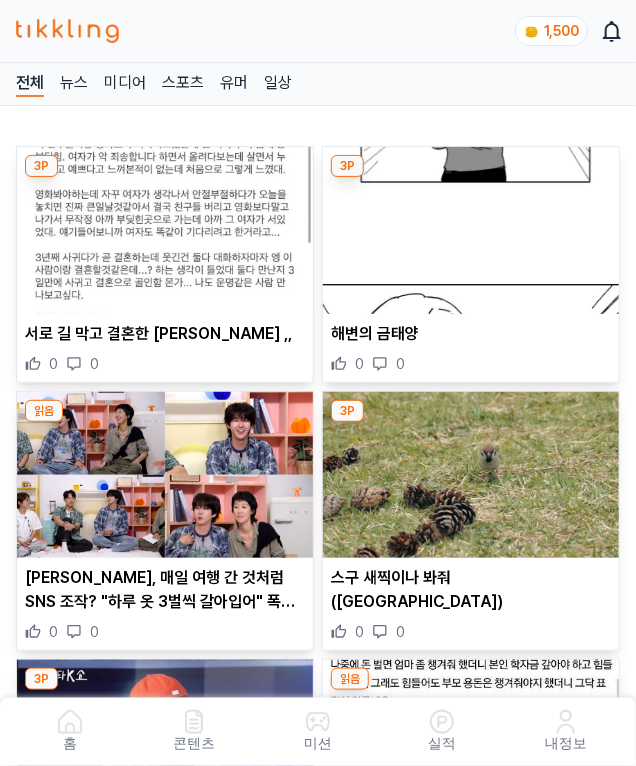 click on "해변의 금태양" at bounding box center (471, 334) 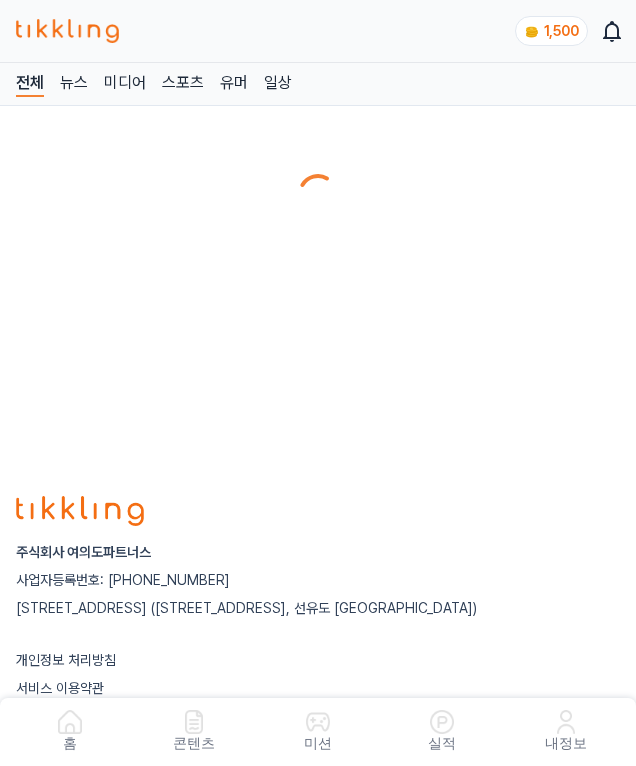 scroll, scrollTop: 0, scrollLeft: 0, axis: both 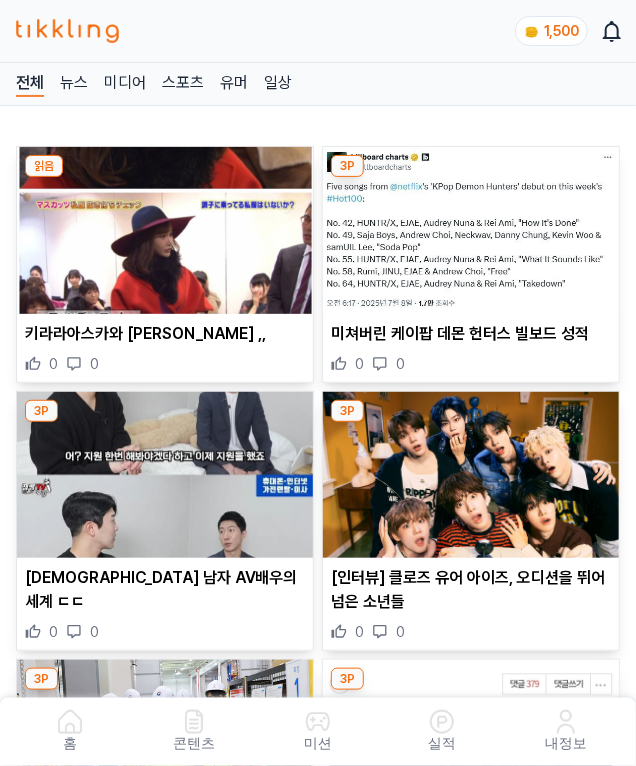 click on "미쳐버린 케이팝 데몬 헌터스 빌보드 성적" at bounding box center (471, 334) 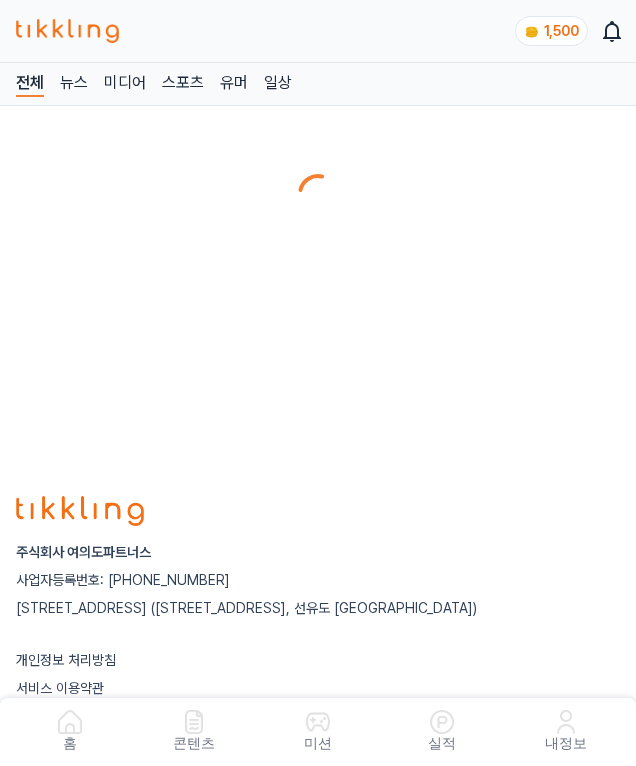 scroll, scrollTop: 0, scrollLeft: 0, axis: both 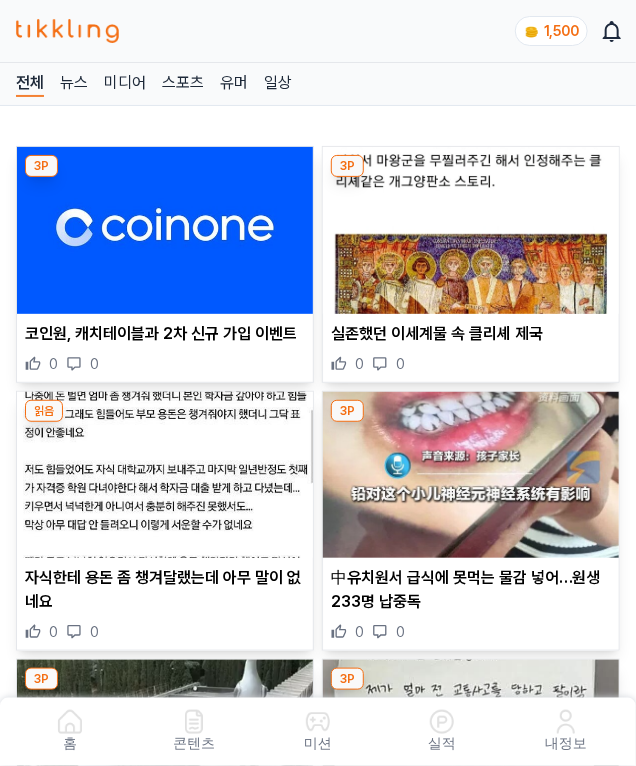 click on "실존했던 이세계물 속 클리셰 제국" at bounding box center [471, 334] 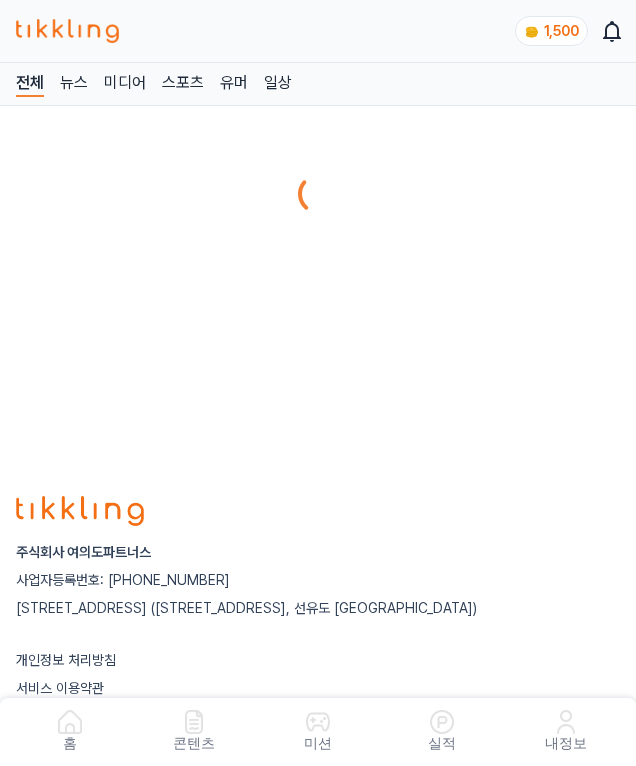 scroll, scrollTop: 0, scrollLeft: 0, axis: both 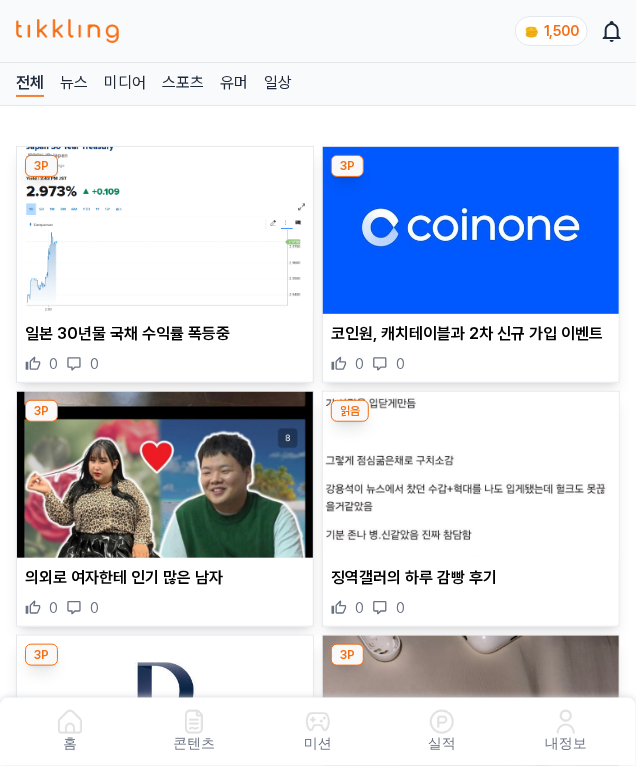 click on "코인원, 캐치테이블과 2차 신규 가입 이벤트" at bounding box center (471, 334) 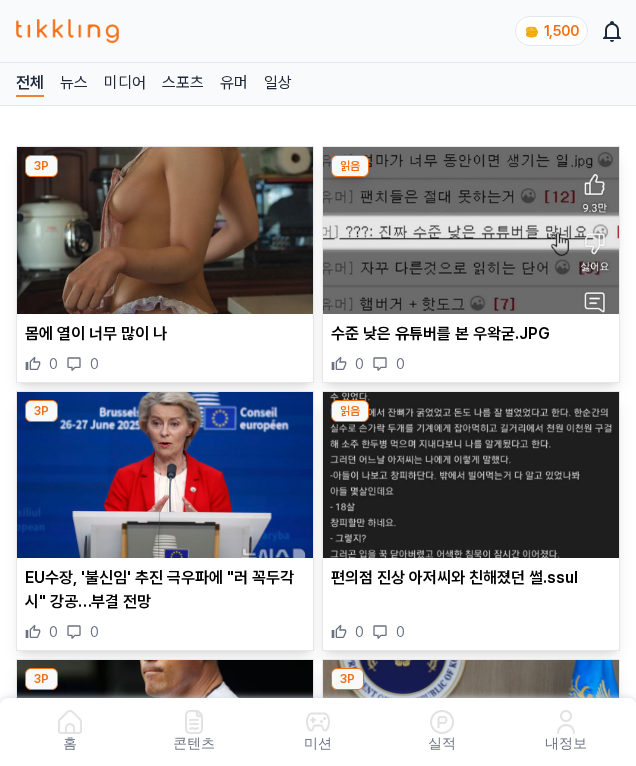 scroll, scrollTop: 0, scrollLeft: 0, axis: both 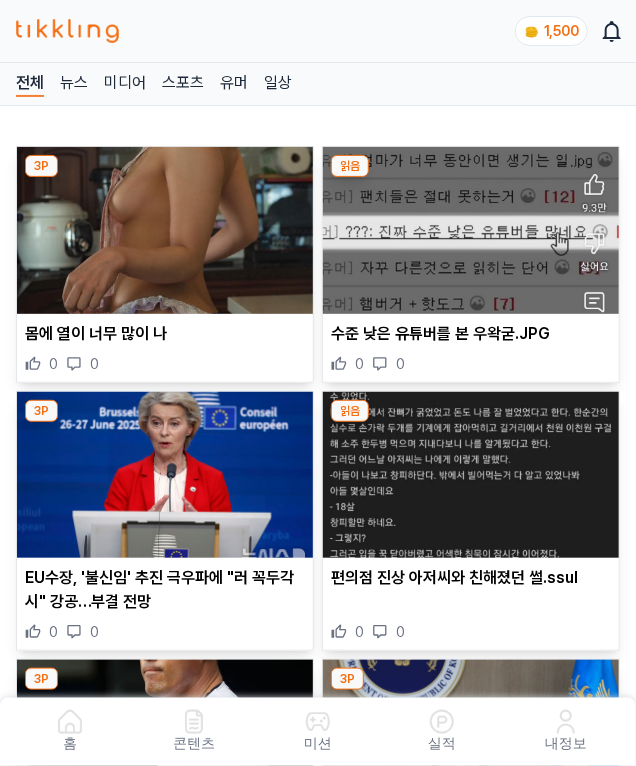 click on "수준 낮은 유튜버를 본 우왁굳.JPG" at bounding box center (471, 334) 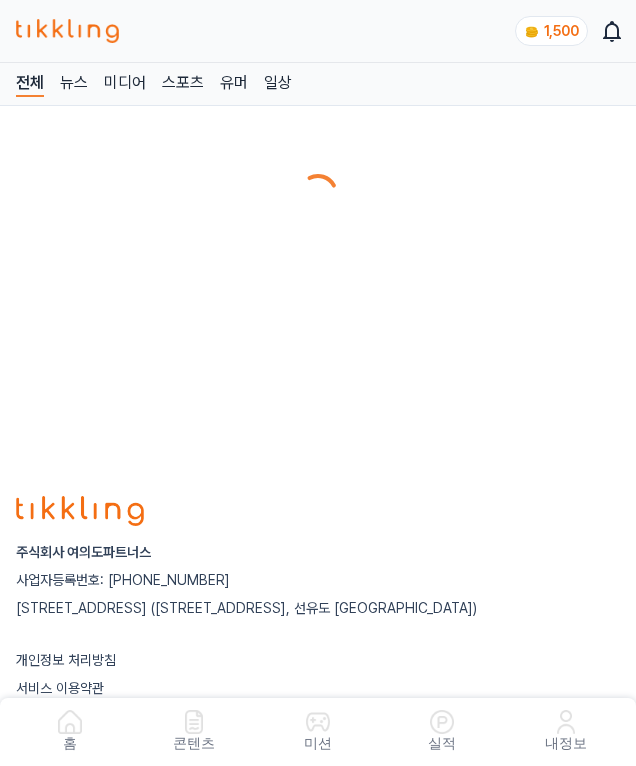 scroll, scrollTop: 0, scrollLeft: 0, axis: both 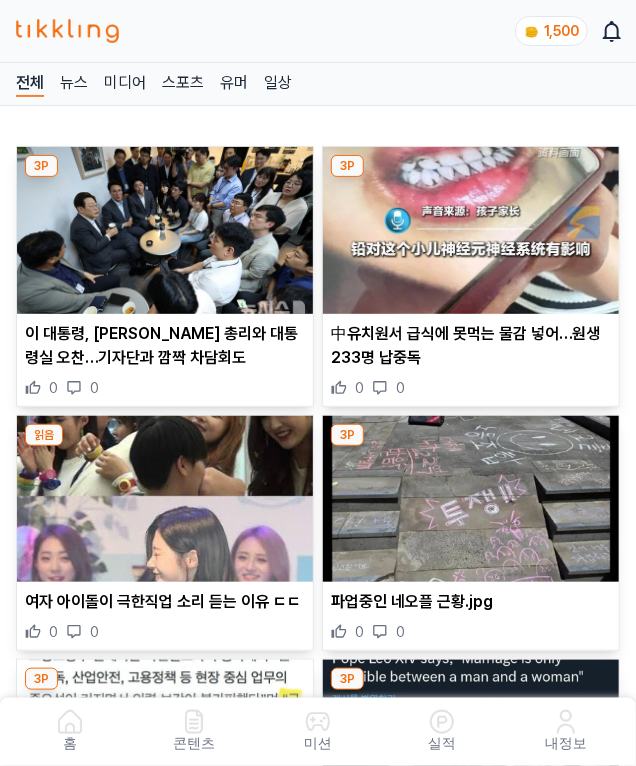 click on "中유치원서 급식에 못먹는 물감 넣어…원생 233명 납중독" at bounding box center [471, 346] 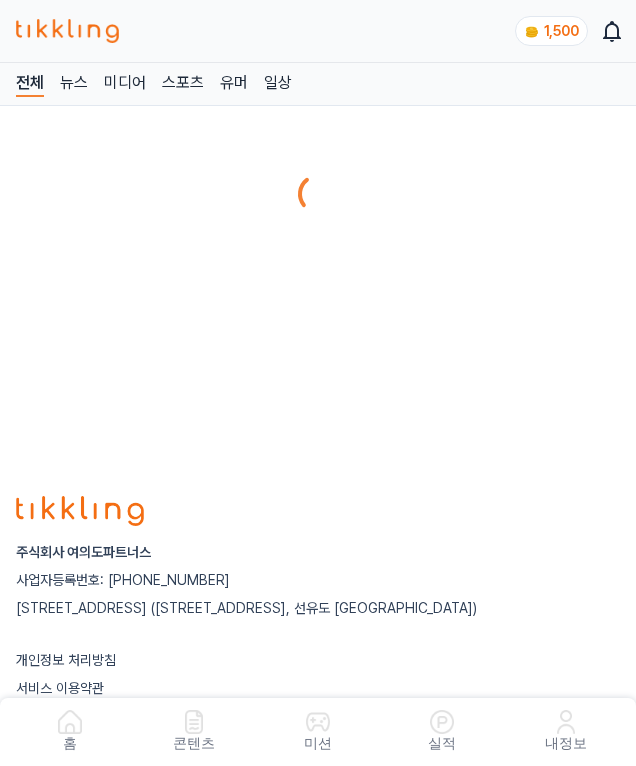 scroll, scrollTop: 0, scrollLeft: 0, axis: both 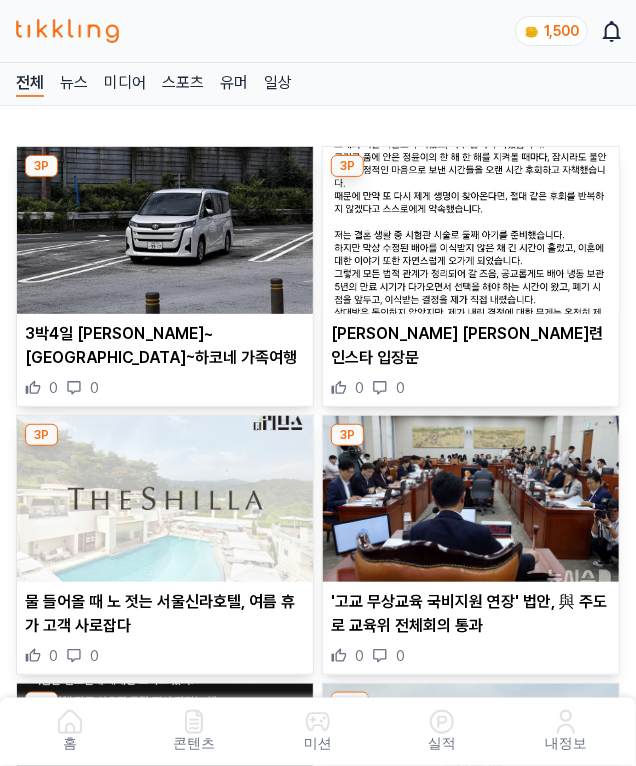click on "이시영 임신관련 인스타 입장문" at bounding box center (471, 346) 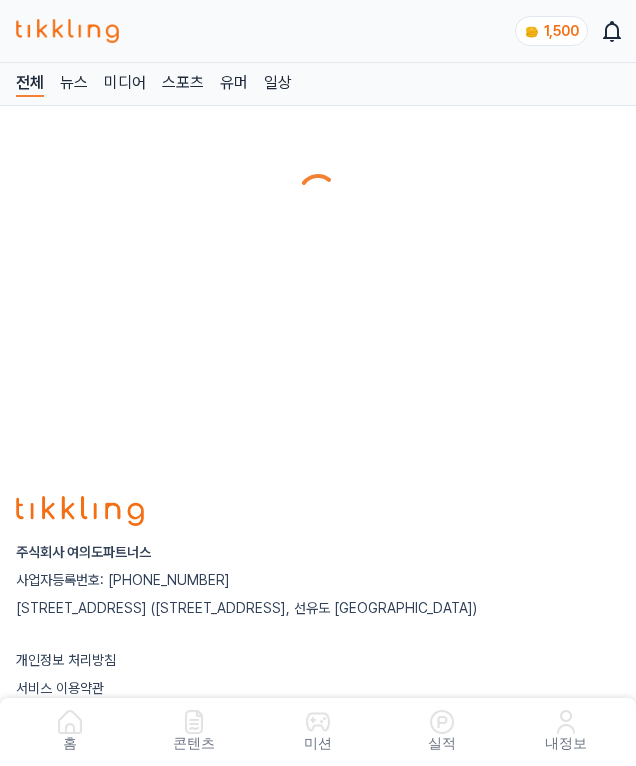 scroll, scrollTop: 0, scrollLeft: 0, axis: both 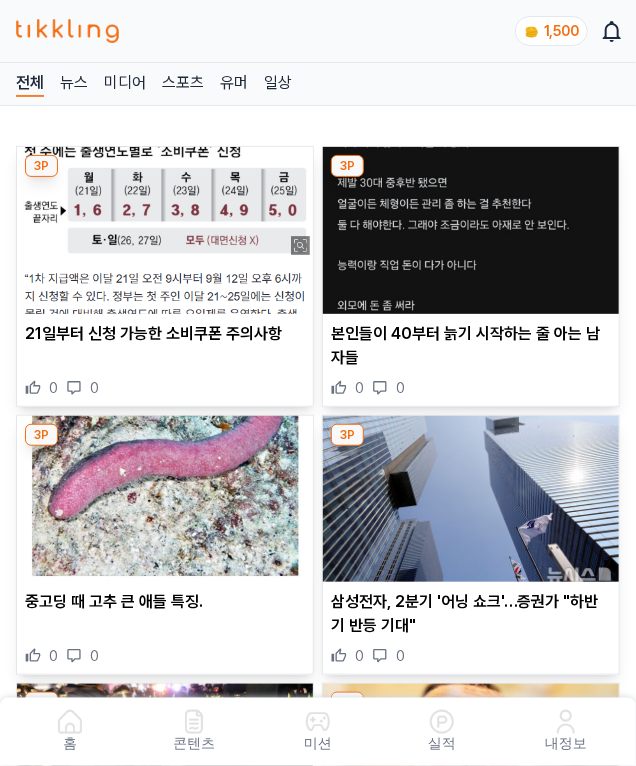 click on "본인들이 40부터 늙기 시작하는 줄 아는 남자들" at bounding box center (471, 346) 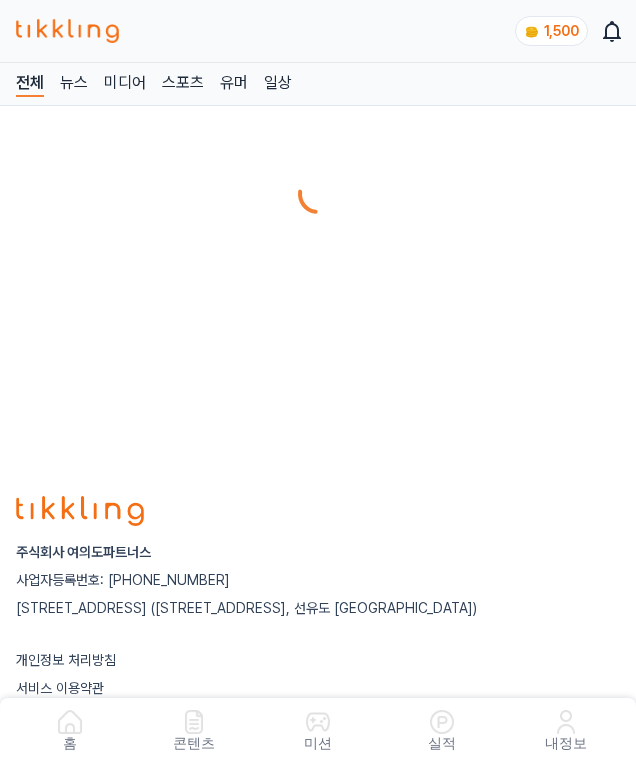 scroll, scrollTop: 0, scrollLeft: 0, axis: both 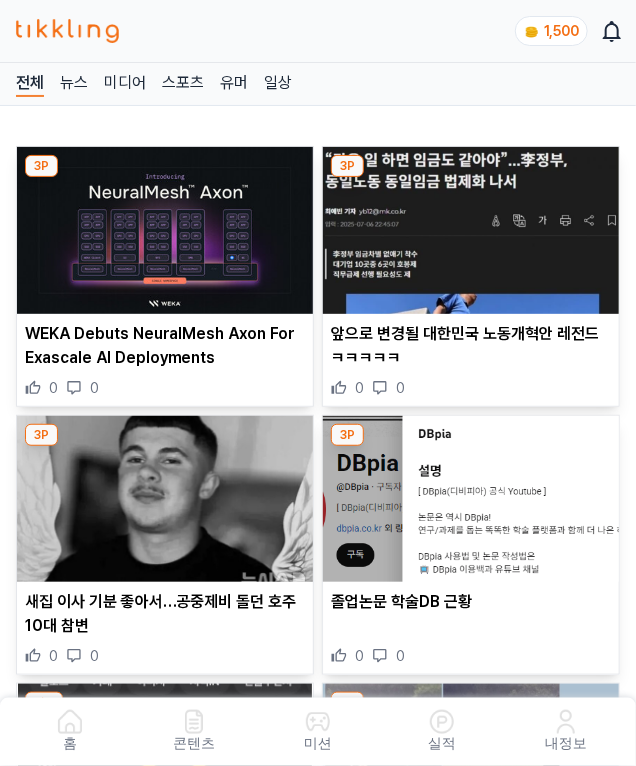 click on "앞으로 변경될 대한민국 노동개혁안 레전드 ㅋㅋㅋㅋㅋ" at bounding box center [471, 346] 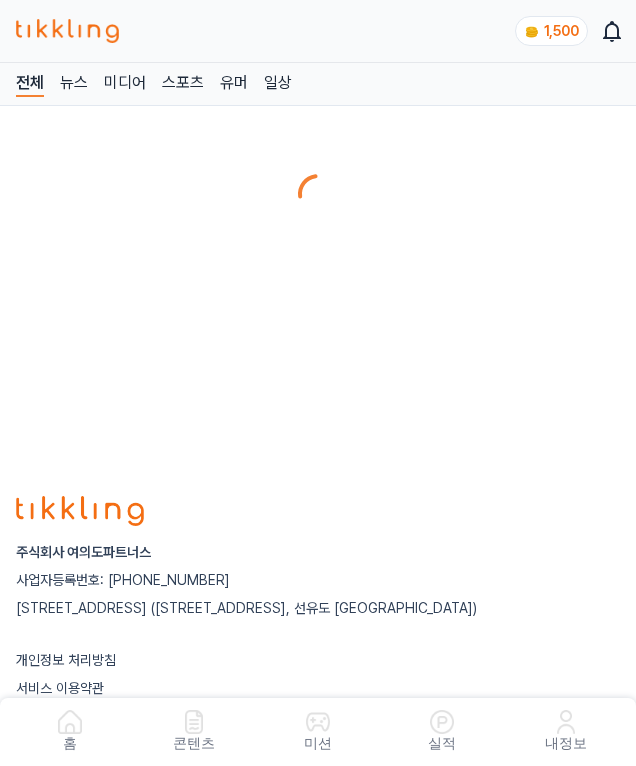 scroll, scrollTop: 0, scrollLeft: 0, axis: both 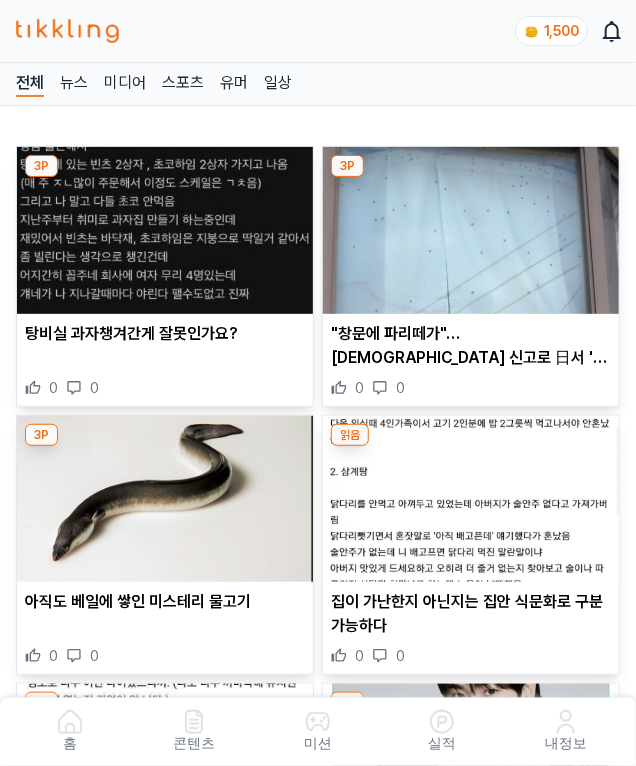 click on ""창문에 파리떼가"…[DEMOGRAPHIC_DATA] 신고로 日서 '고독사 시신' 발견" at bounding box center (471, 346) 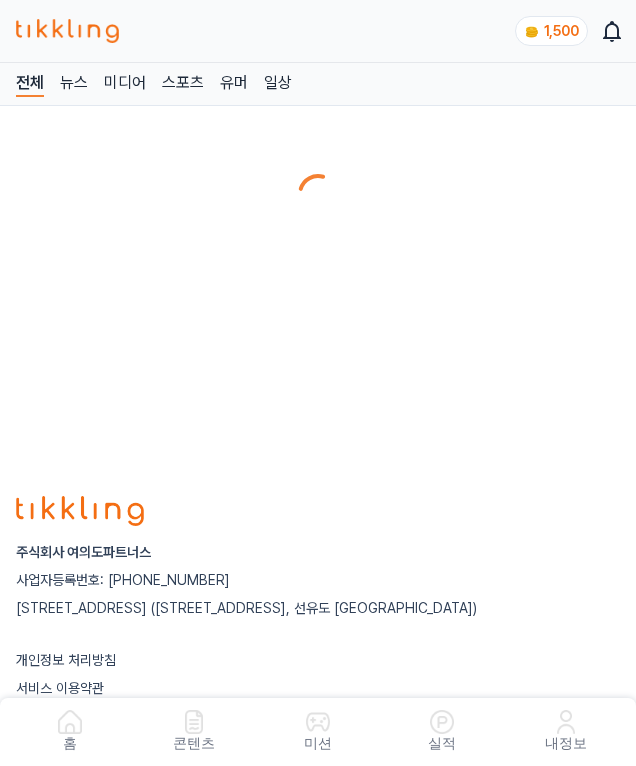 scroll, scrollTop: 0, scrollLeft: 0, axis: both 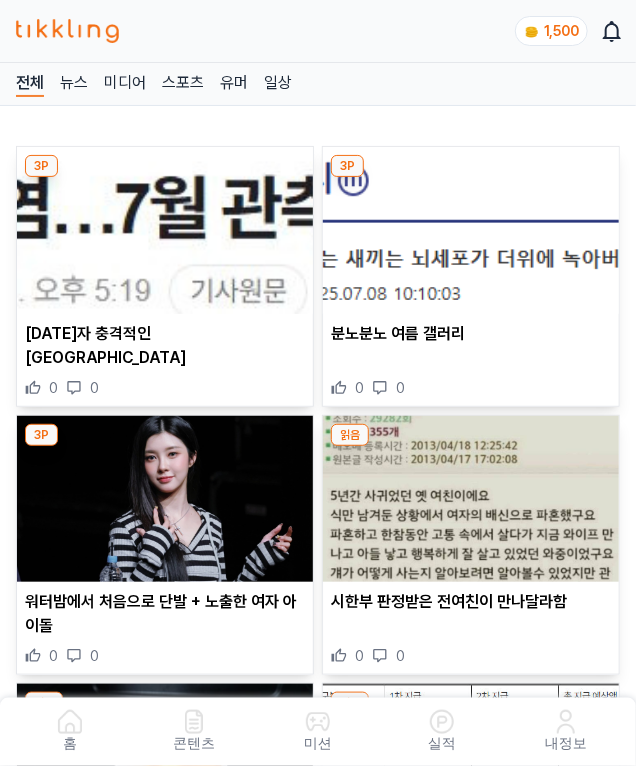 click on "분노분노 여름 갤러리" at bounding box center [471, 334] 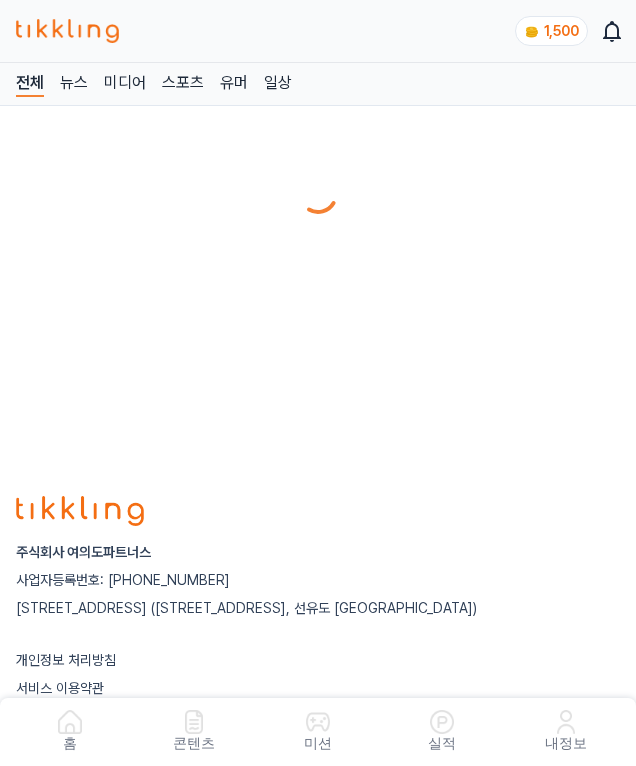 scroll, scrollTop: 0, scrollLeft: 0, axis: both 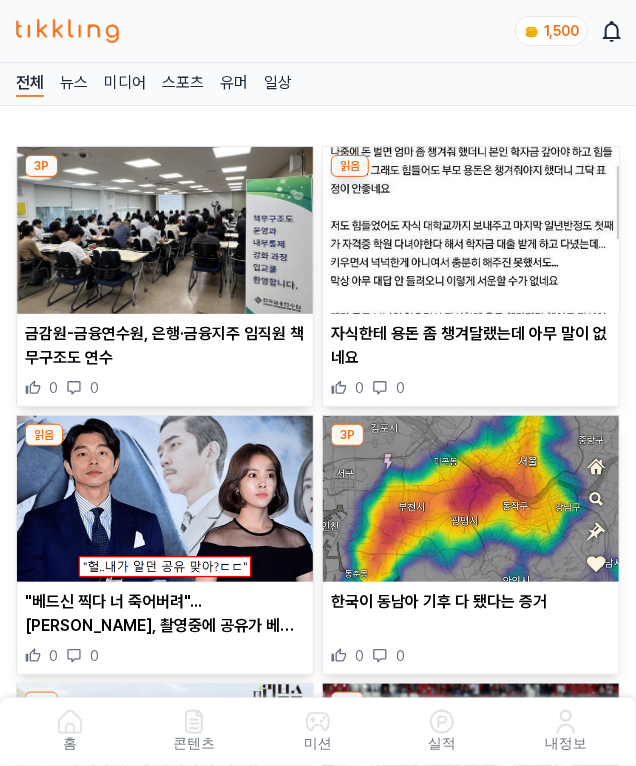 click on "자식한테 용돈 좀 챙겨달랬는데 아무 말이 없네요" at bounding box center [471, 346] 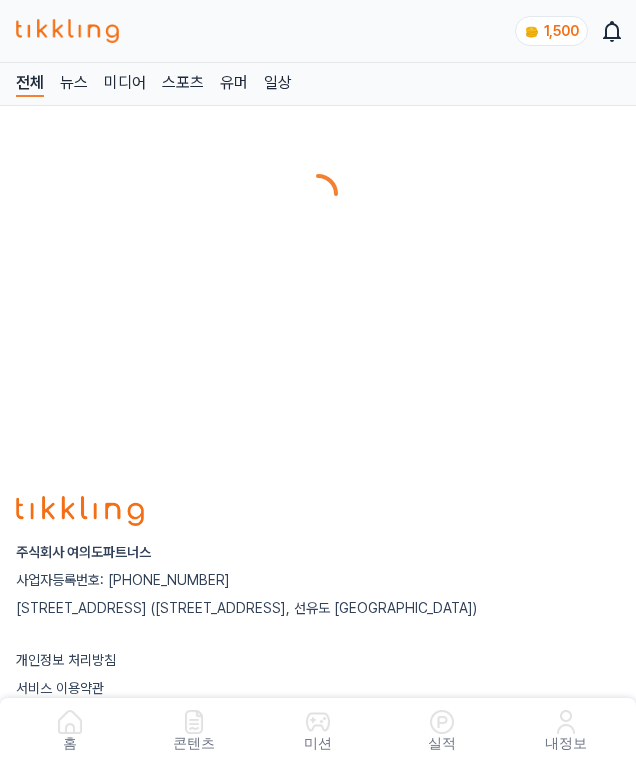 scroll, scrollTop: 0, scrollLeft: 0, axis: both 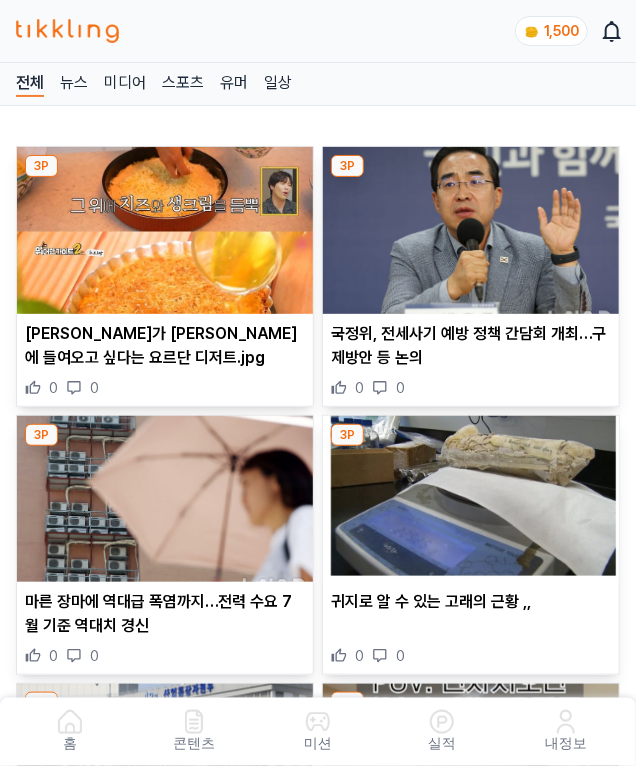 click on "국정위, 전세사기 예방 정책 간담회 개최…구제방안 등 논의" at bounding box center (471, 346) 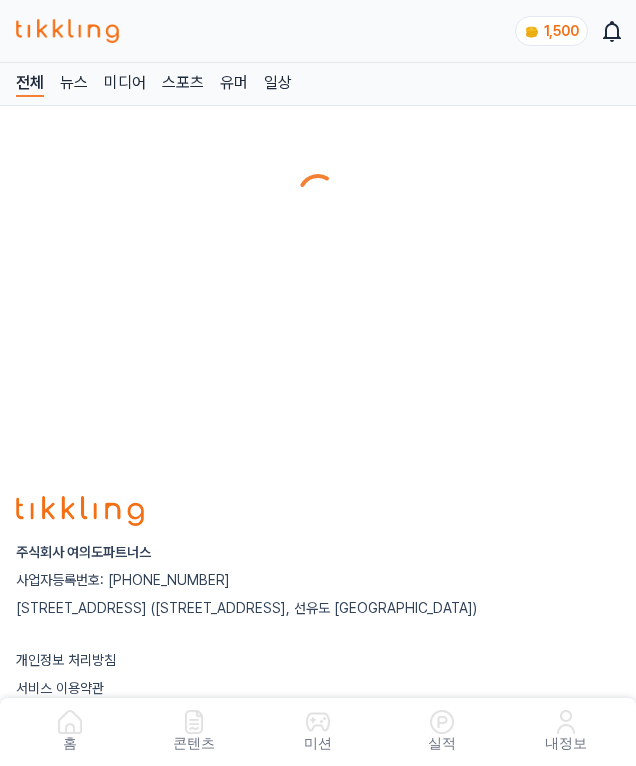 scroll, scrollTop: 0, scrollLeft: 0, axis: both 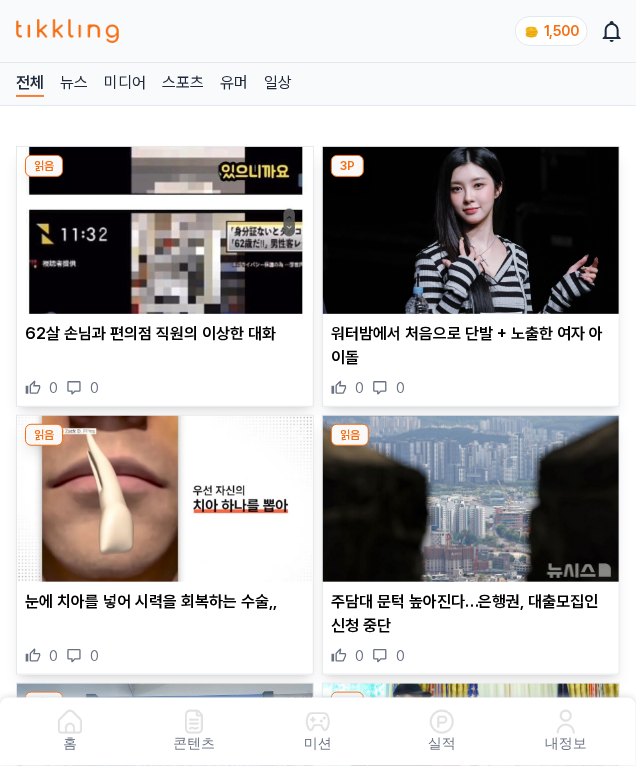 click on "워터밤에서 처음으로 단발 + 노출한 여자 아이돌" at bounding box center (471, 346) 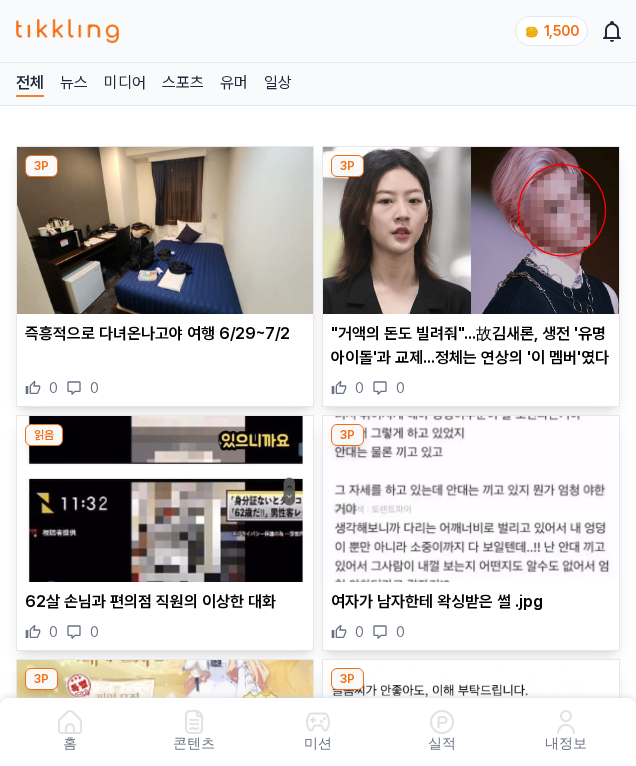scroll, scrollTop: 0, scrollLeft: 0, axis: both 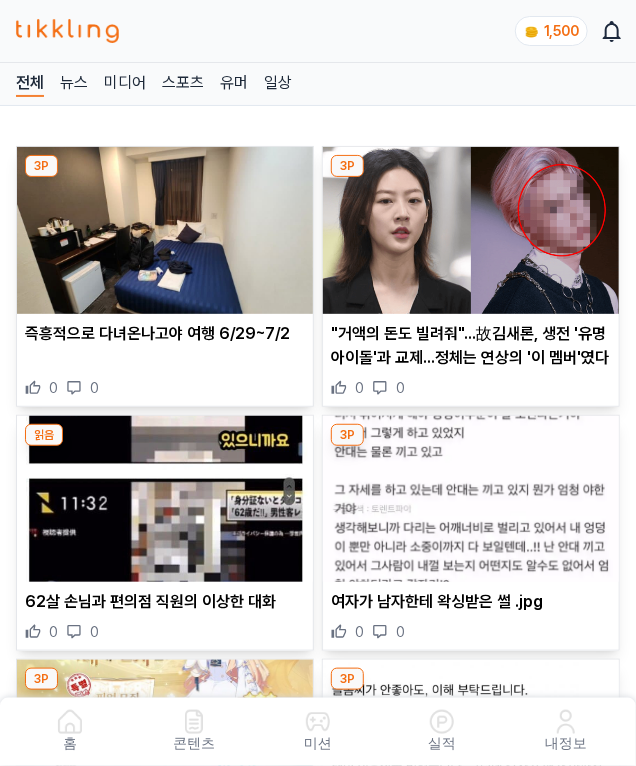 click on ""거액의 돈도 빌려줘"...故김새론, 생전 '유명 아이돌'과 교제...정체는 연상의 '이 멤버'였다" at bounding box center (471, 346) 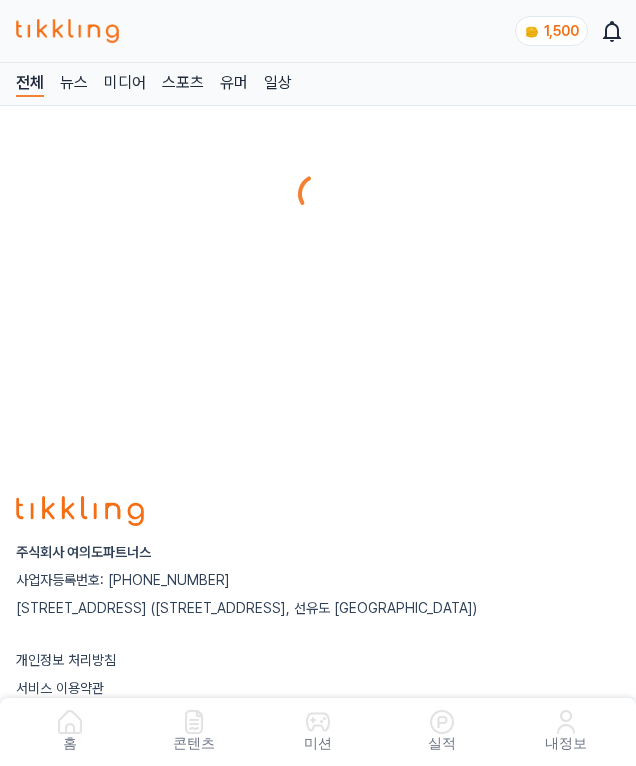 scroll, scrollTop: 0, scrollLeft: 0, axis: both 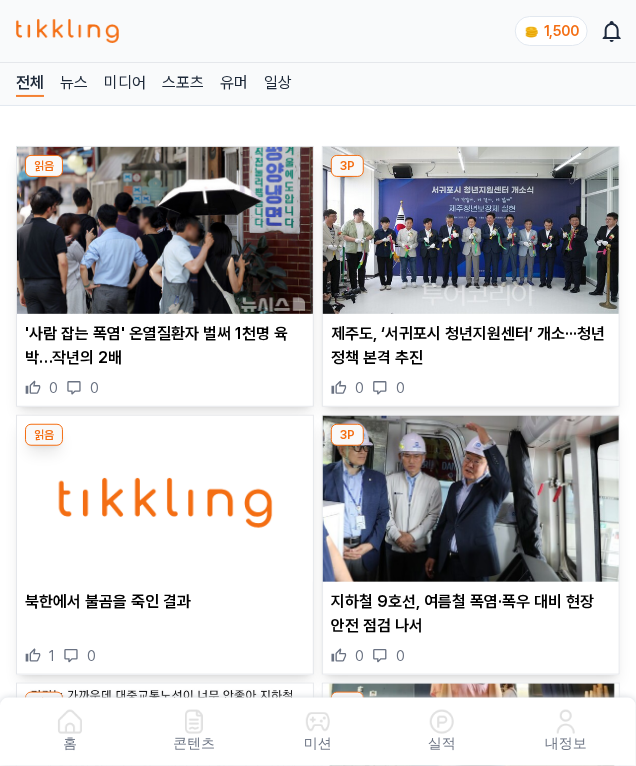 click on "제주도, ‘서귀포시 청년지원센터’ 개소···청년정책 본격 추진" at bounding box center [471, 346] 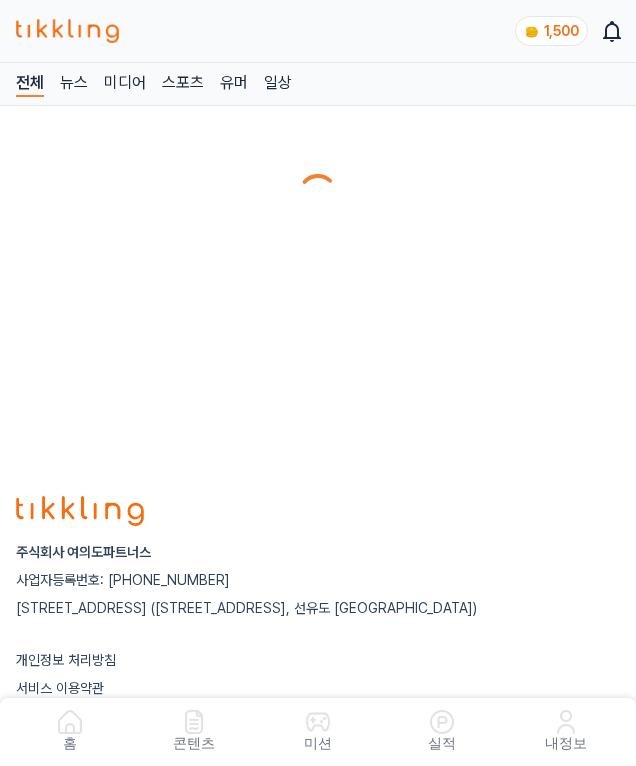 scroll, scrollTop: 0, scrollLeft: 0, axis: both 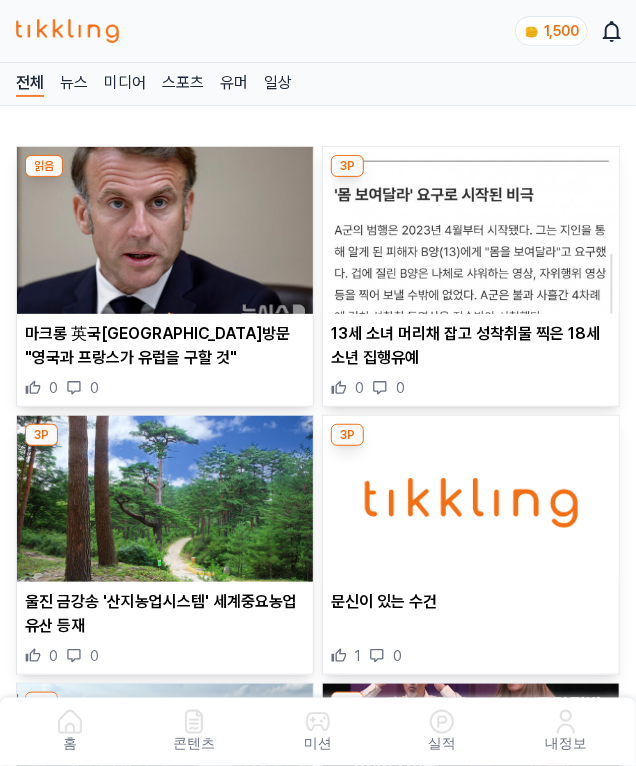 click on "13세 소녀 머리채 잡고 성착취물 찍은 18세 소년 집행유예" at bounding box center (471, 346) 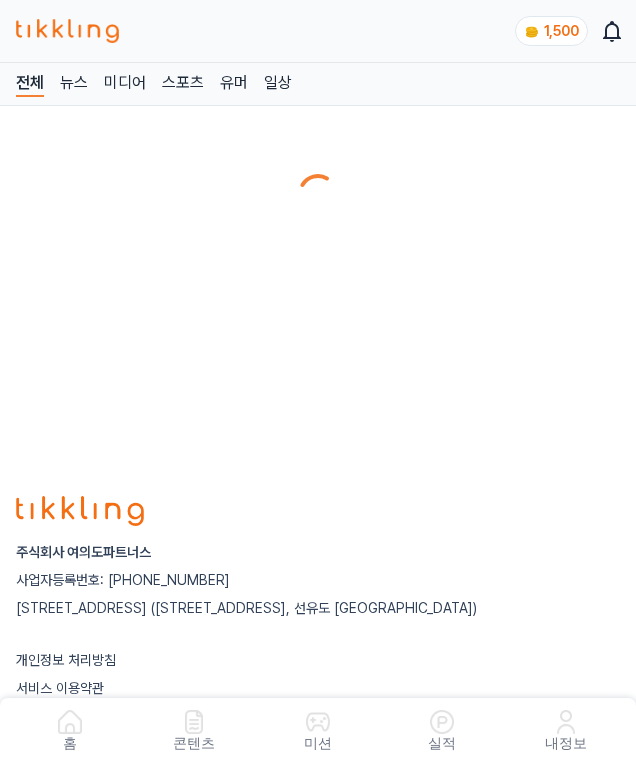 scroll, scrollTop: 0, scrollLeft: 0, axis: both 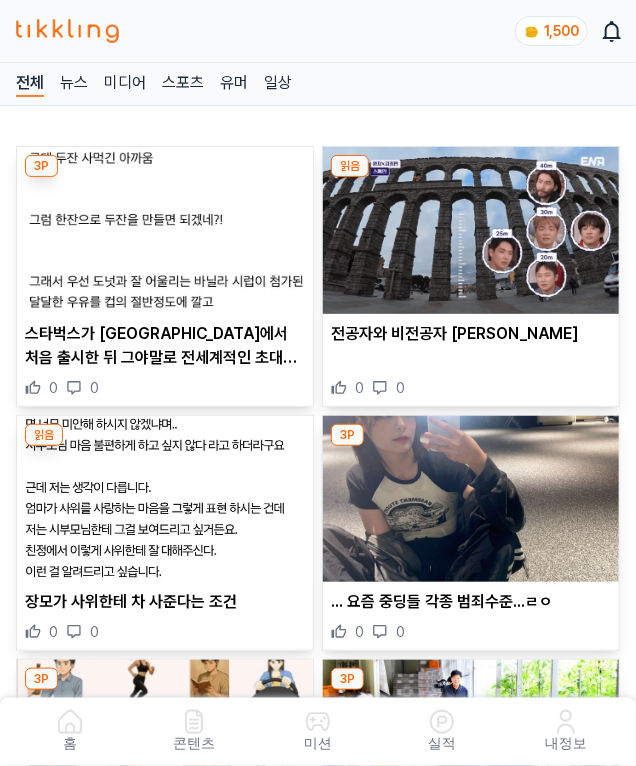 click on "전공자와 비전공자 차이" at bounding box center [471, 334] 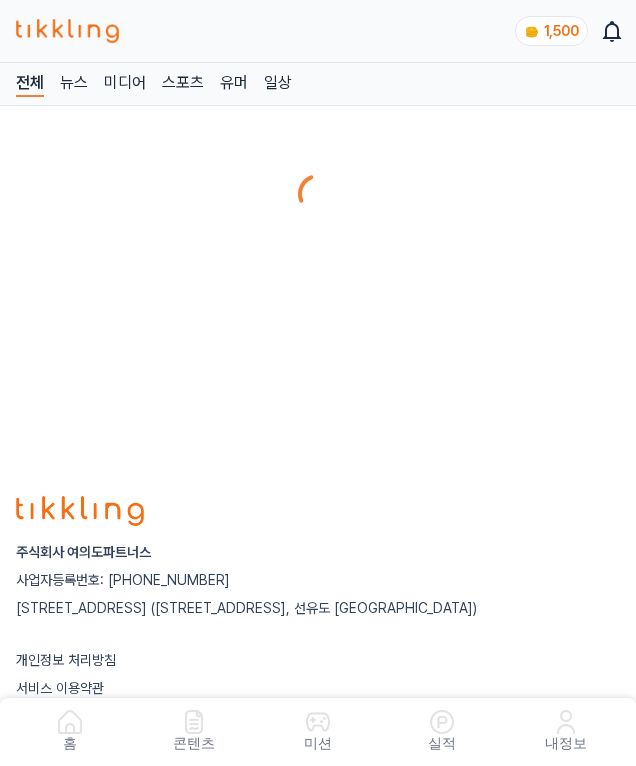 scroll, scrollTop: 0, scrollLeft: 0, axis: both 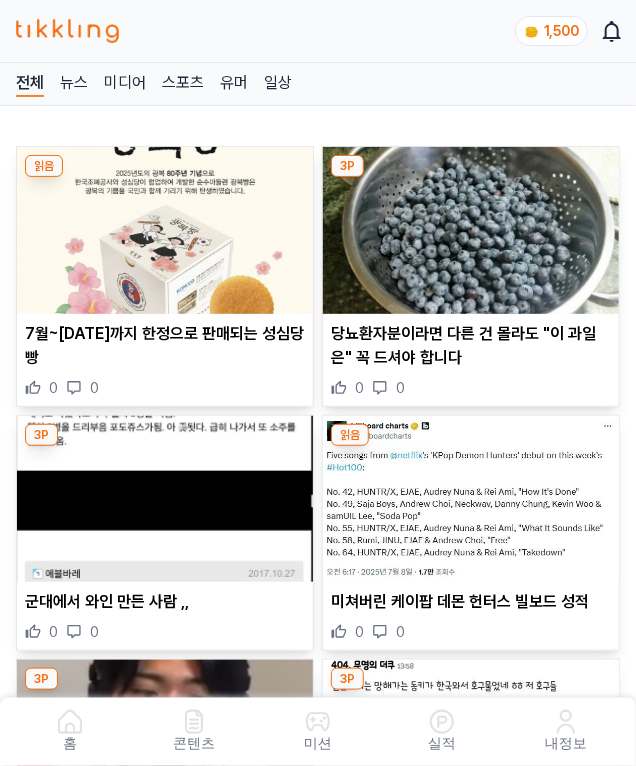 click on "당뇨환자분이라면 다른 건 몰라도 "이 과일은" 꼭 드셔야 합니다" at bounding box center [471, 346] 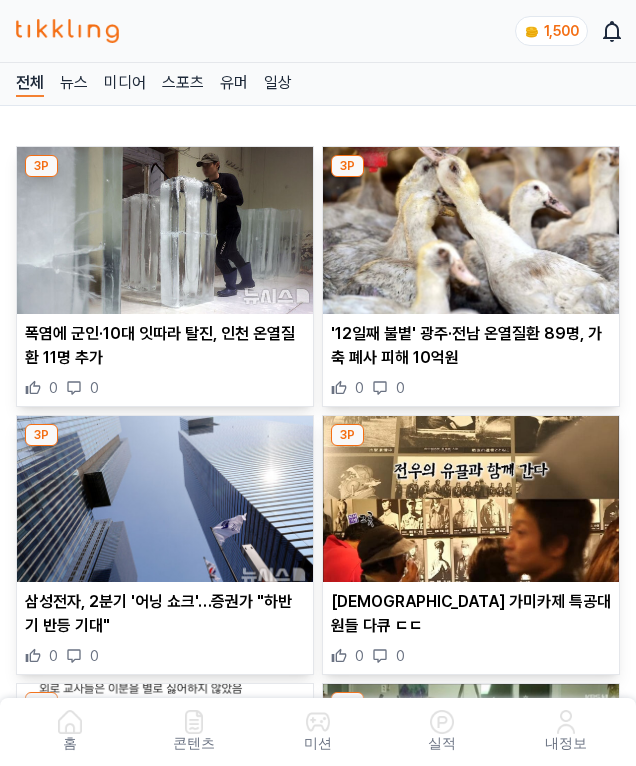 scroll, scrollTop: 0, scrollLeft: 0, axis: both 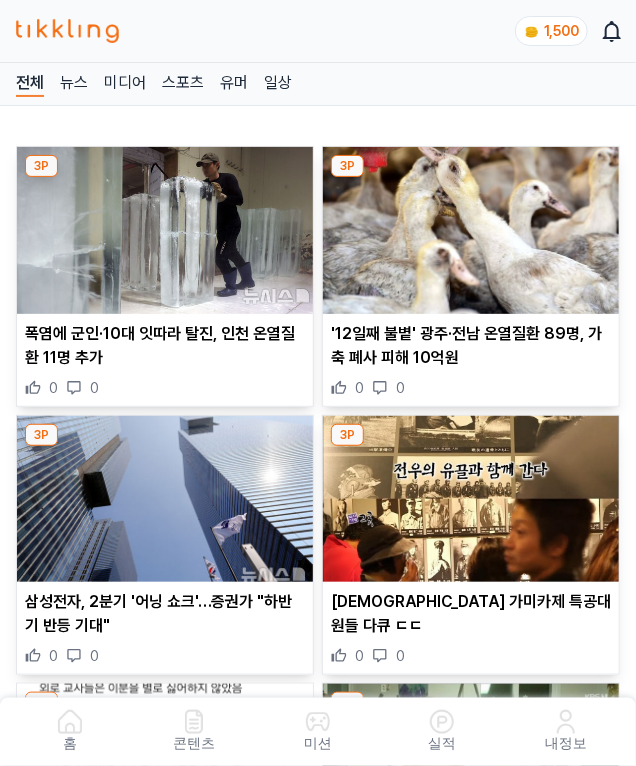 click on "'12일째 불볕' 광주·전남 온열질환 89명, 가축 폐사 피해 10억원" at bounding box center (471, 346) 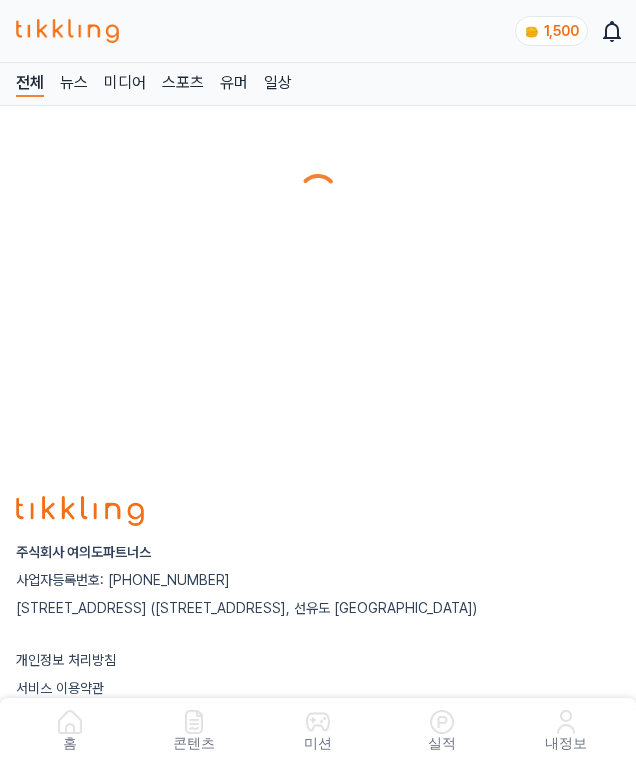 scroll, scrollTop: 0, scrollLeft: 0, axis: both 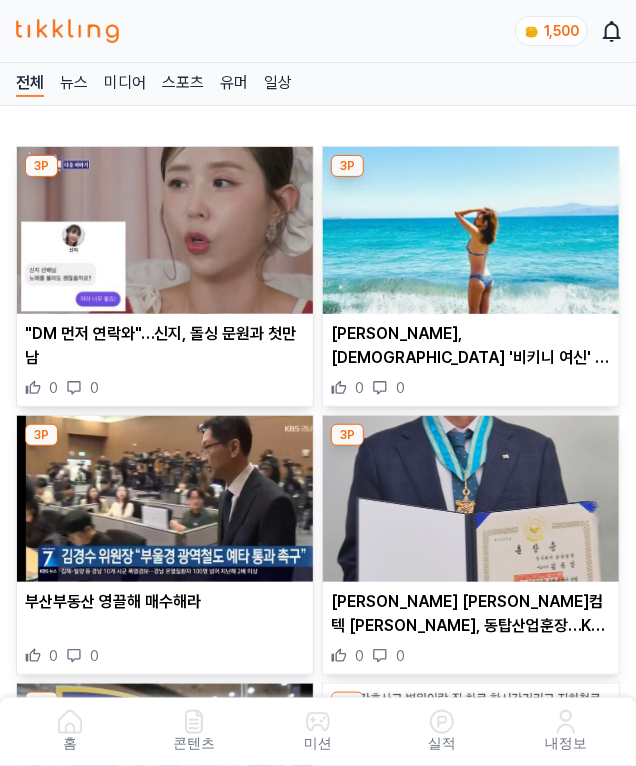 click on "[PERSON_NAME], [DEMOGRAPHIC_DATA] '비키니 여신' 등극! 추사랑과 행복한 모녀 휴가 포착" at bounding box center (471, 346) 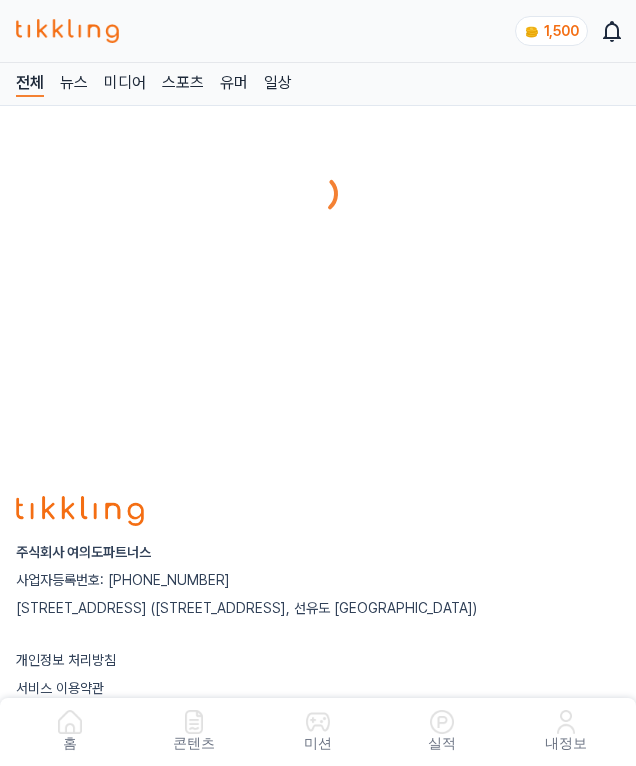 scroll, scrollTop: 0, scrollLeft: 0, axis: both 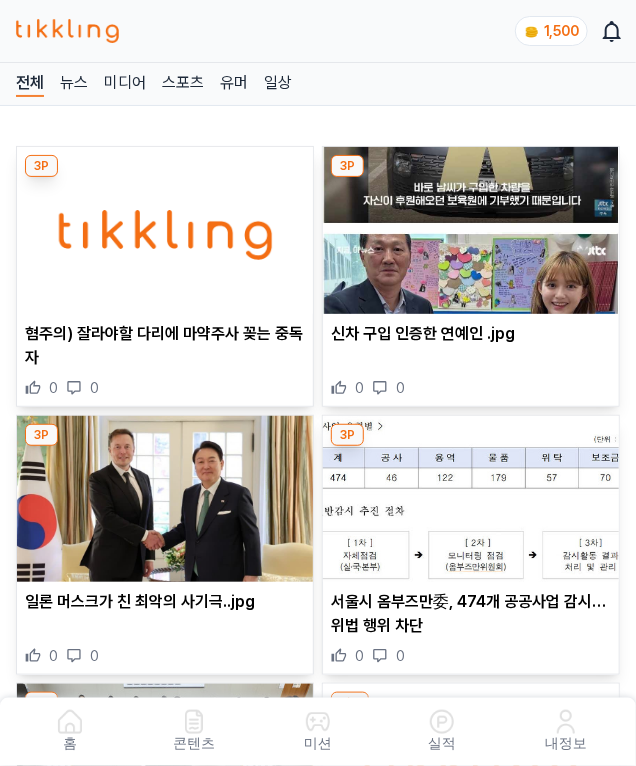 click on "신차 구입 인증한 연예인 .jpg" at bounding box center (471, 334) 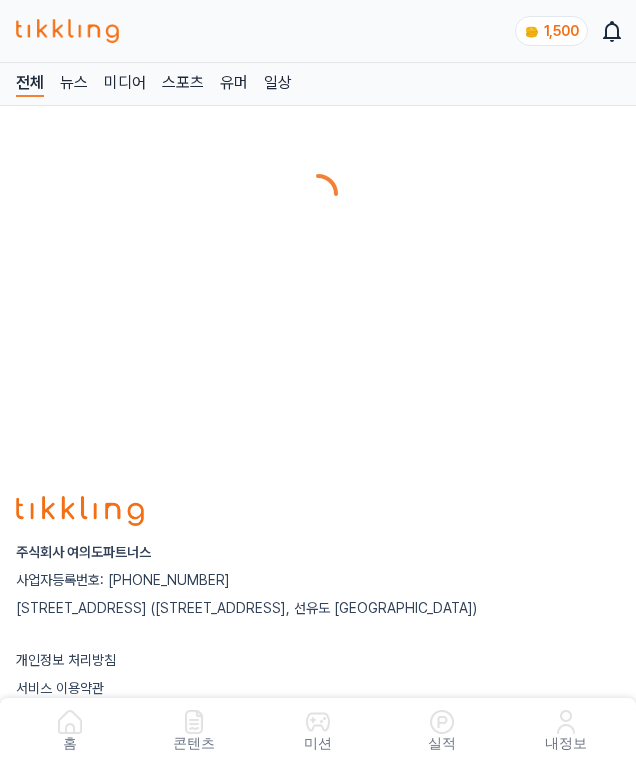 scroll, scrollTop: 0, scrollLeft: 0, axis: both 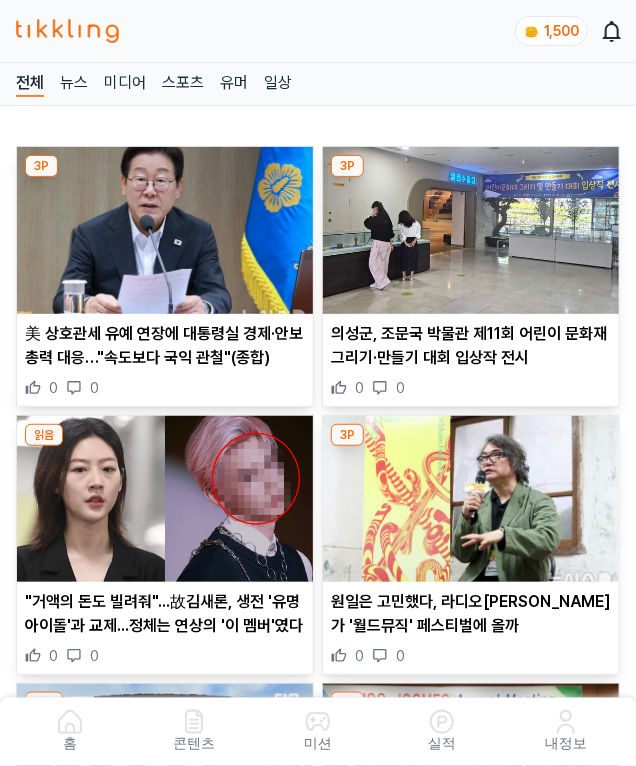 click on "의성군, 조문국 박물관 제11회 어린이 문화재 그리기·만들기 대회 입상작 전시" at bounding box center [471, 346] 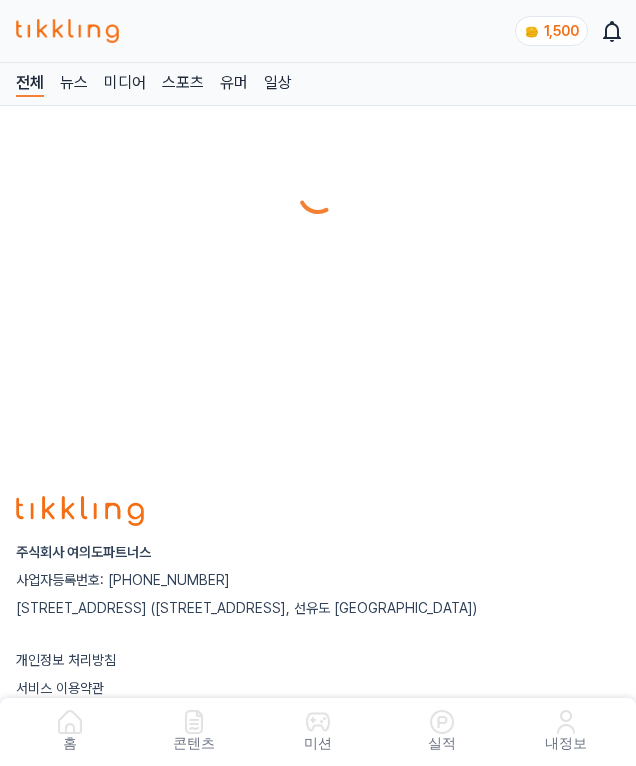 scroll, scrollTop: 0, scrollLeft: 0, axis: both 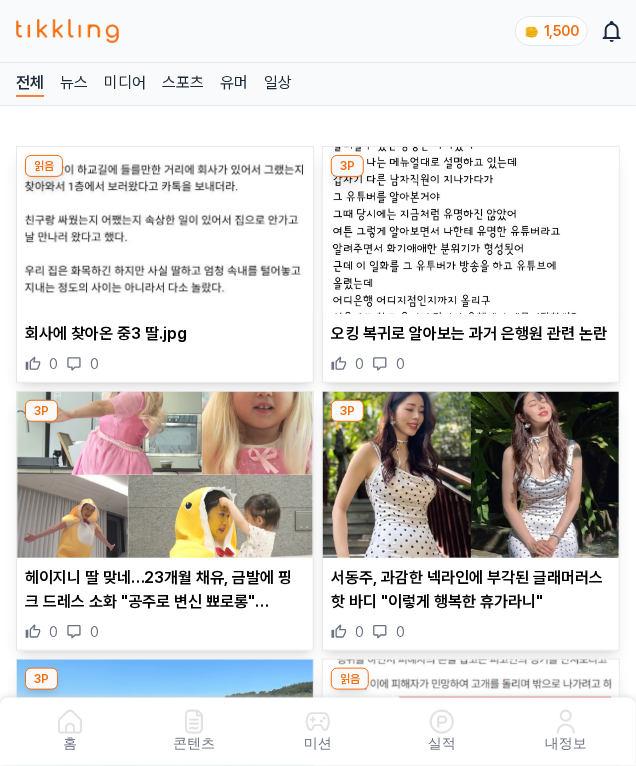 click on "오킹 복귀로 알아보는 과거 은행원 관련 논란" at bounding box center [471, 334] 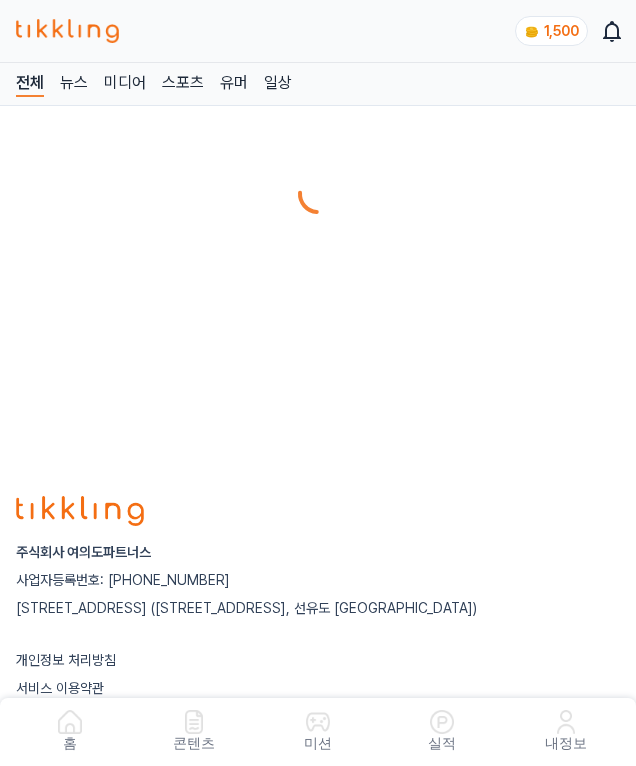 scroll, scrollTop: 0, scrollLeft: 0, axis: both 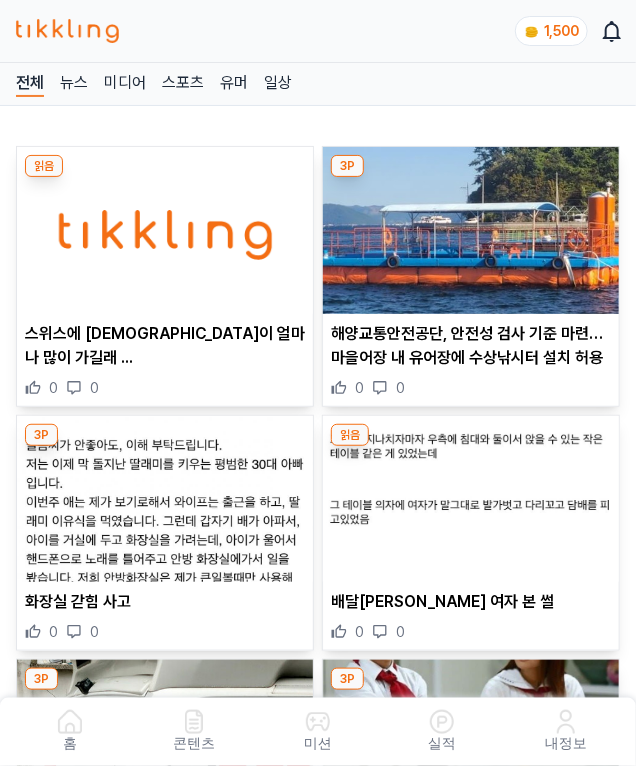 click on "해양교통안전공단, 안전성 검사 기준 마련…마을어장 내 유어장에 수상낚시터 설치 허용" at bounding box center (471, 346) 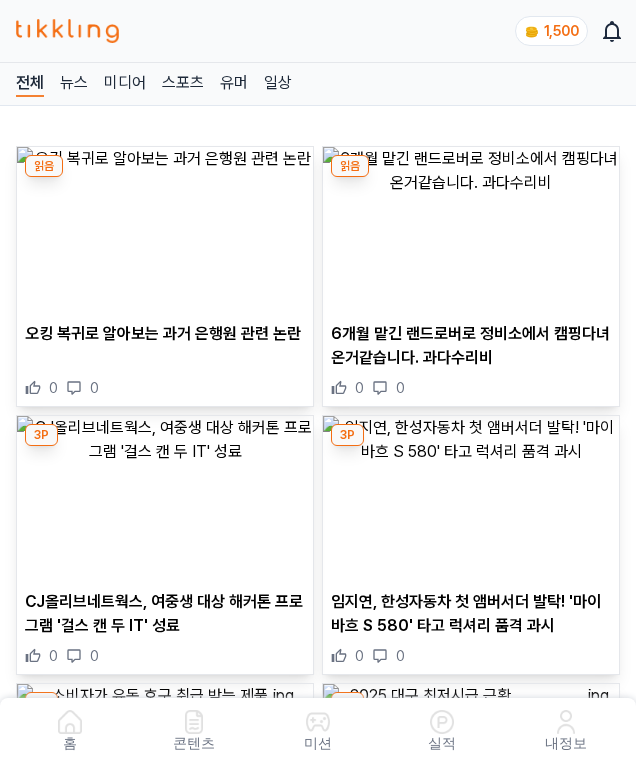 scroll, scrollTop: 0, scrollLeft: 0, axis: both 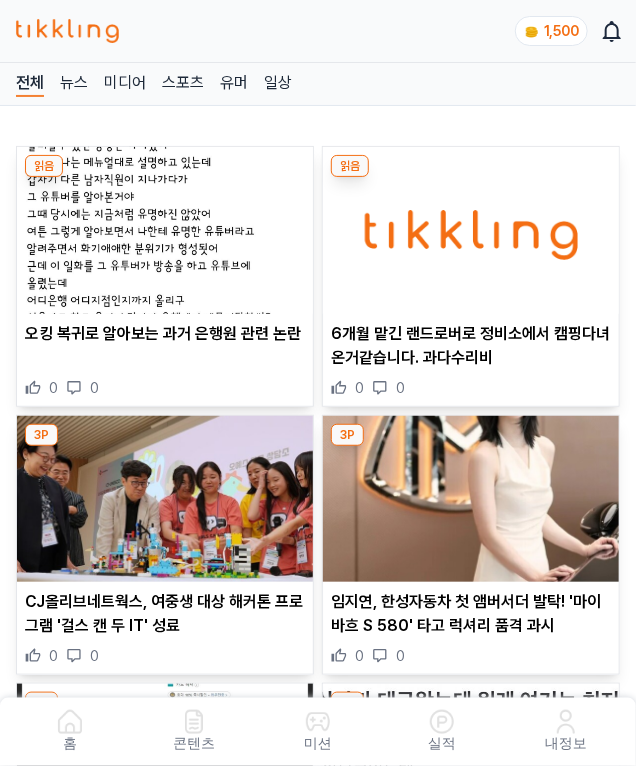 click on "6개월 맡긴 랜드로버로 정비소에서 캠핑다녀온거같습니다. 과다수리비" at bounding box center [471, 346] 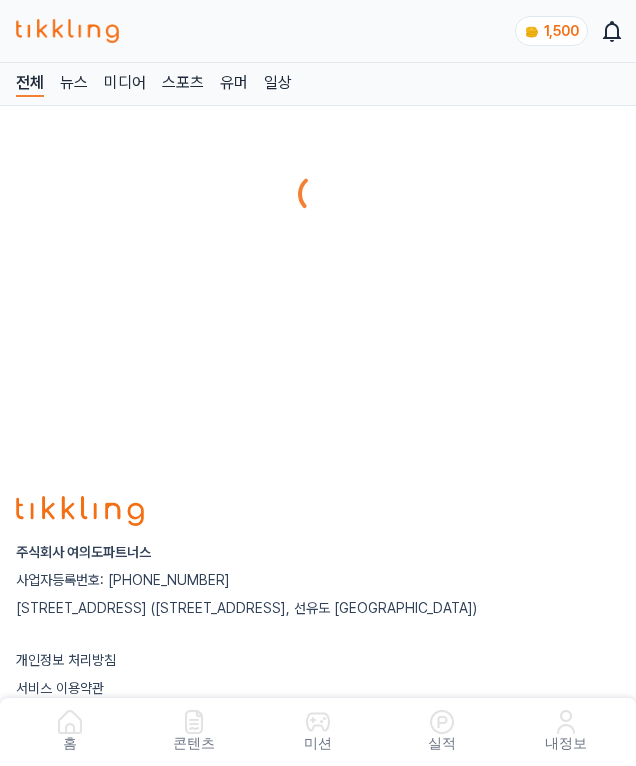 scroll, scrollTop: 0, scrollLeft: 0, axis: both 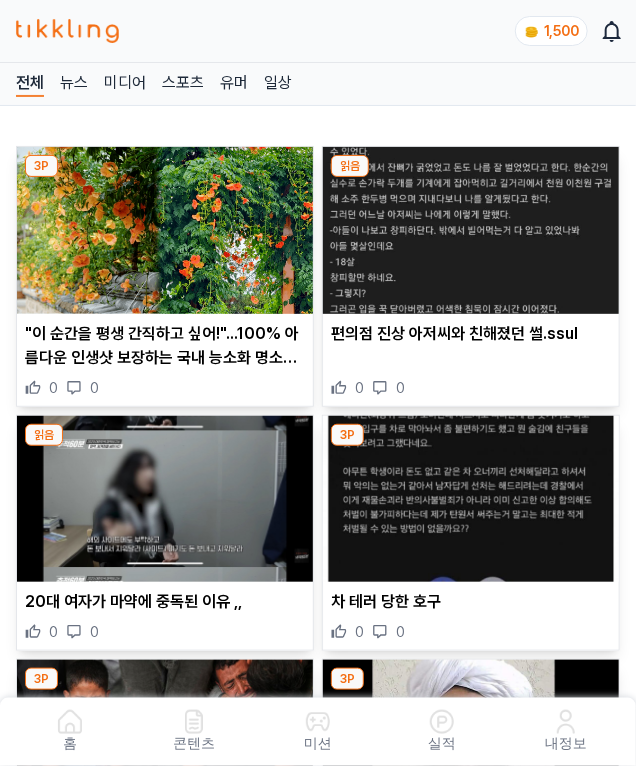 click on "편의점 진상 아저씨와 친해졌던 썰.ssul" at bounding box center (471, 334) 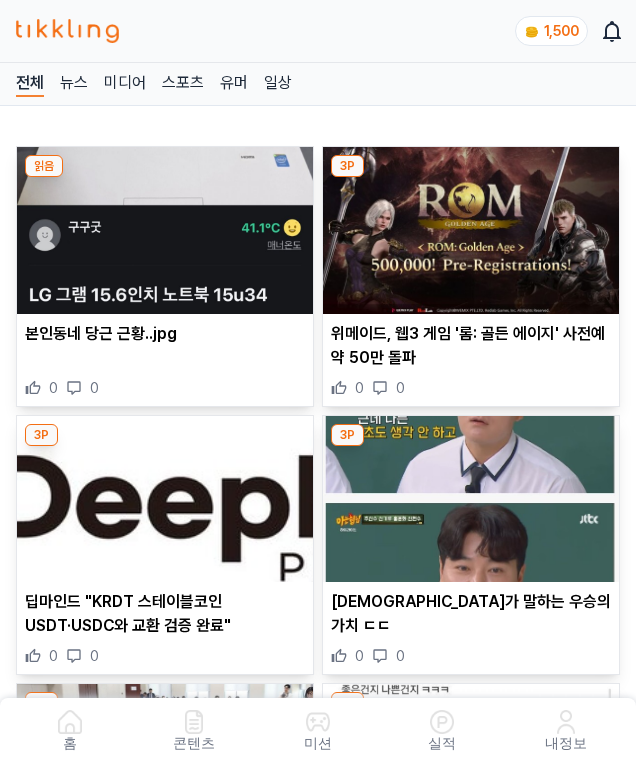 scroll, scrollTop: 0, scrollLeft: 0, axis: both 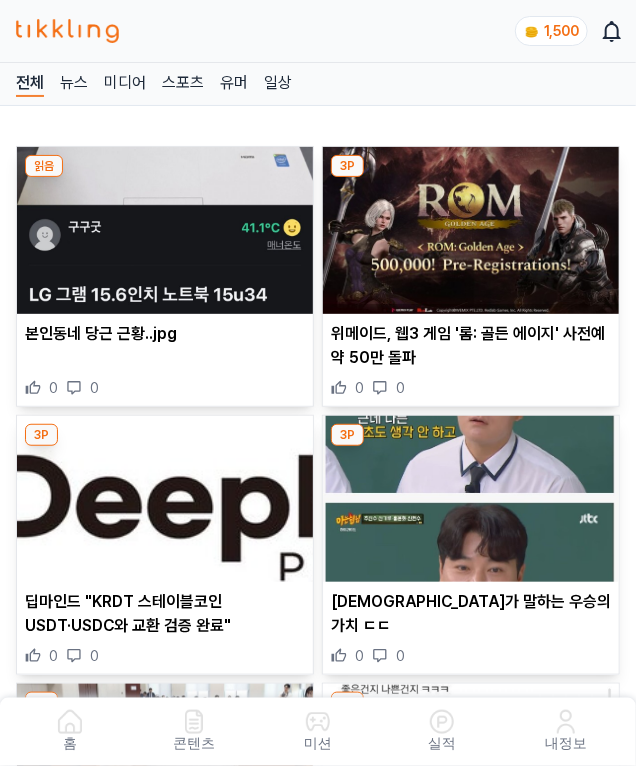 click on "위메이드, 웹3 게임 '롬: 골든 에이지' 사전예약 50만 돌파" at bounding box center [471, 346] 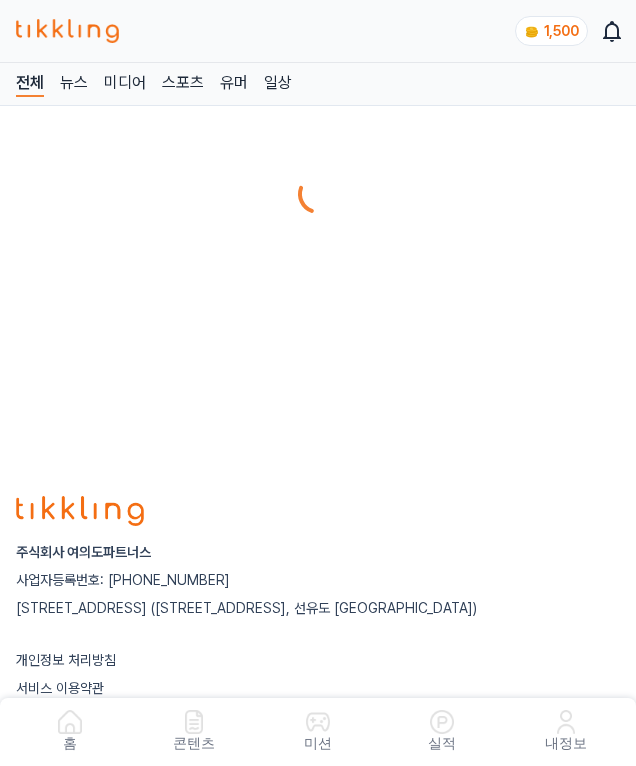 scroll, scrollTop: 0, scrollLeft: 0, axis: both 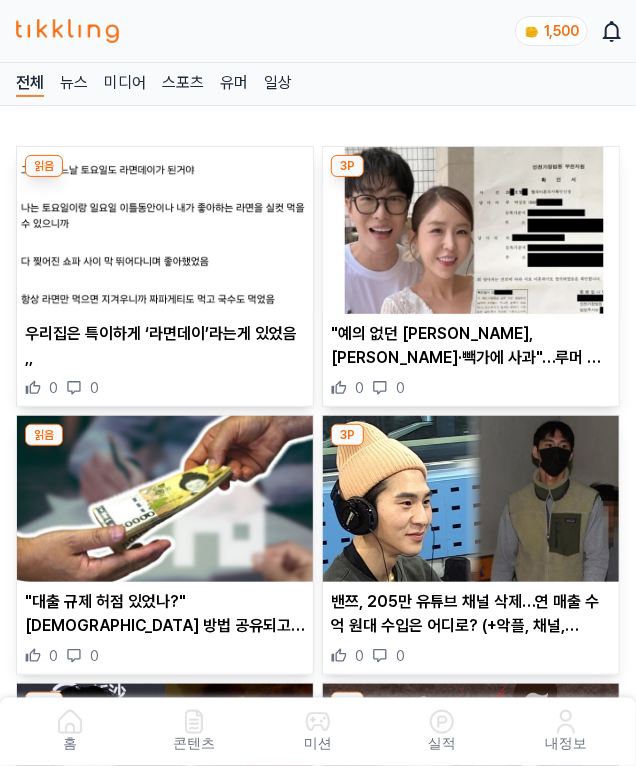 click on ""예의 없던 문원, 김종민·빽가에 사과"…루머 법정 대응 시사" at bounding box center (471, 346) 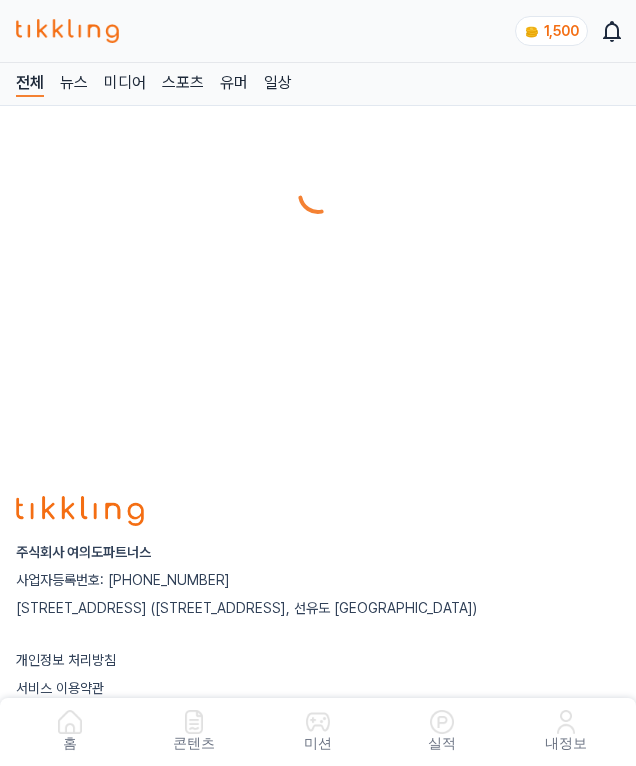 scroll, scrollTop: 0, scrollLeft: 0, axis: both 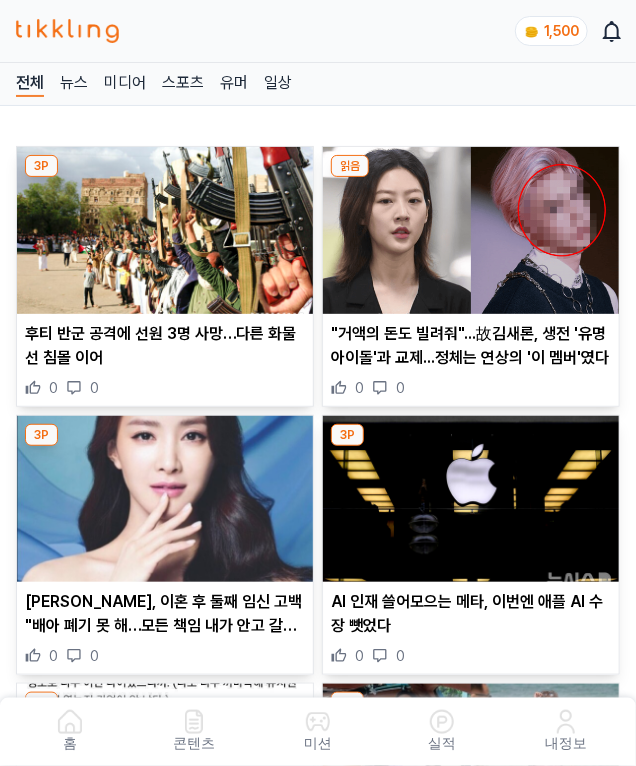 click on ""거액의 돈도 빌려줘"...故김새론, 생전 '유명 아이돌'과 교제...정체는 연상의 '이 멤버'였다" at bounding box center [471, 346] 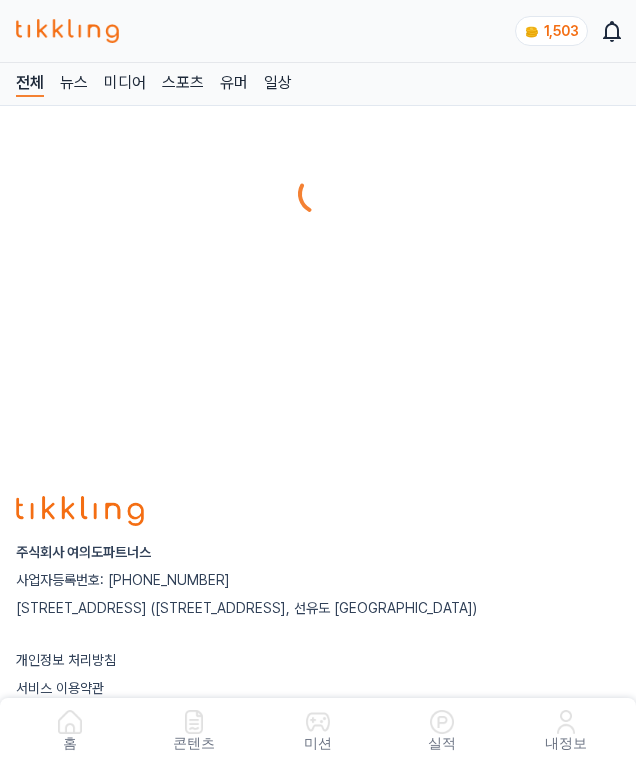 scroll, scrollTop: 0, scrollLeft: 0, axis: both 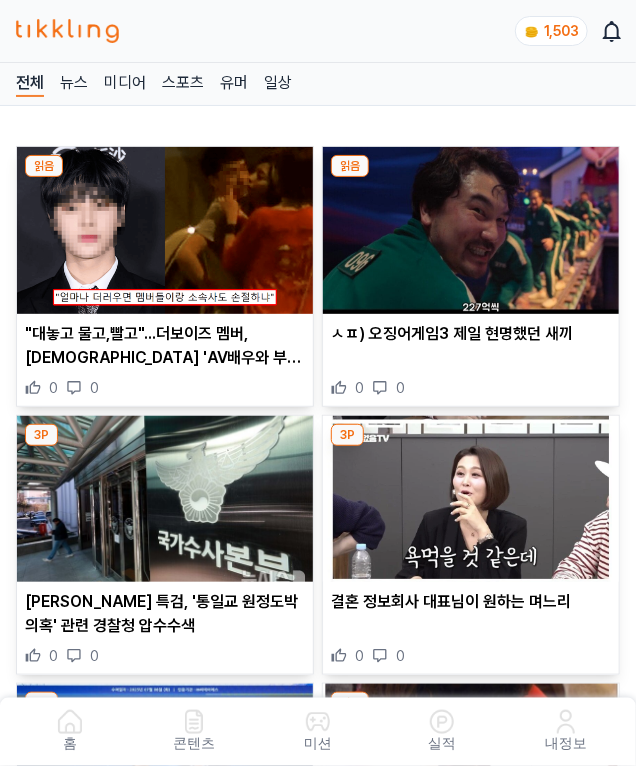 click on "ㅅㅍ) 오징어게임3 제일 현명했던 새끼" at bounding box center (471, 334) 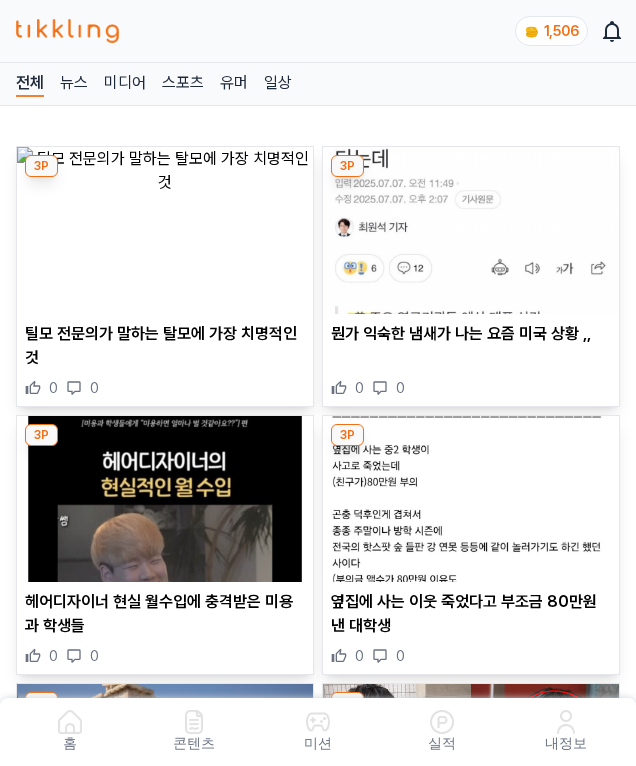 scroll, scrollTop: 0, scrollLeft: 0, axis: both 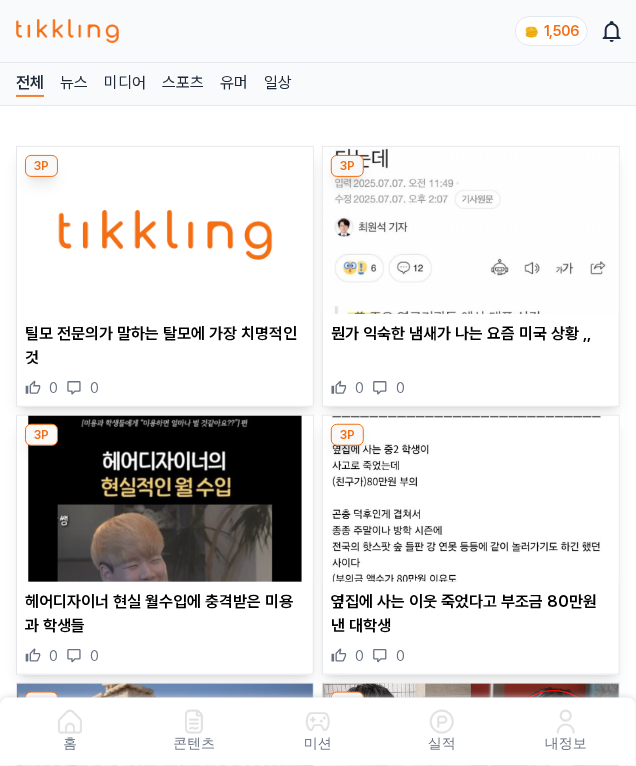 click on "뭔가 익숙한 냄새가 나는 요즘 미국 상황		,," at bounding box center (471, 334) 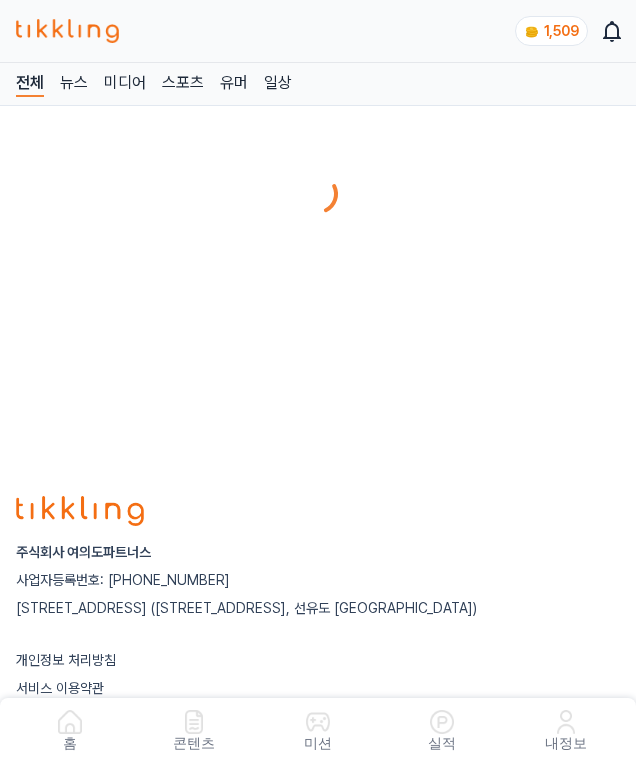 scroll, scrollTop: 0, scrollLeft: 0, axis: both 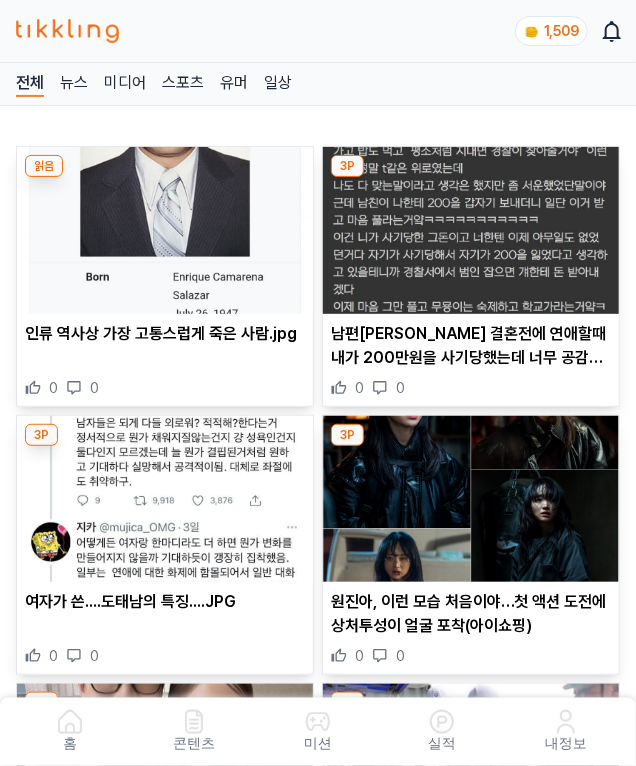 click on "남편이랑 결혼전에 연애할때 내가 200만원을 사기당했는데 너무 공감을 T처럼 해주는거야.jpg" at bounding box center [471, 346] 